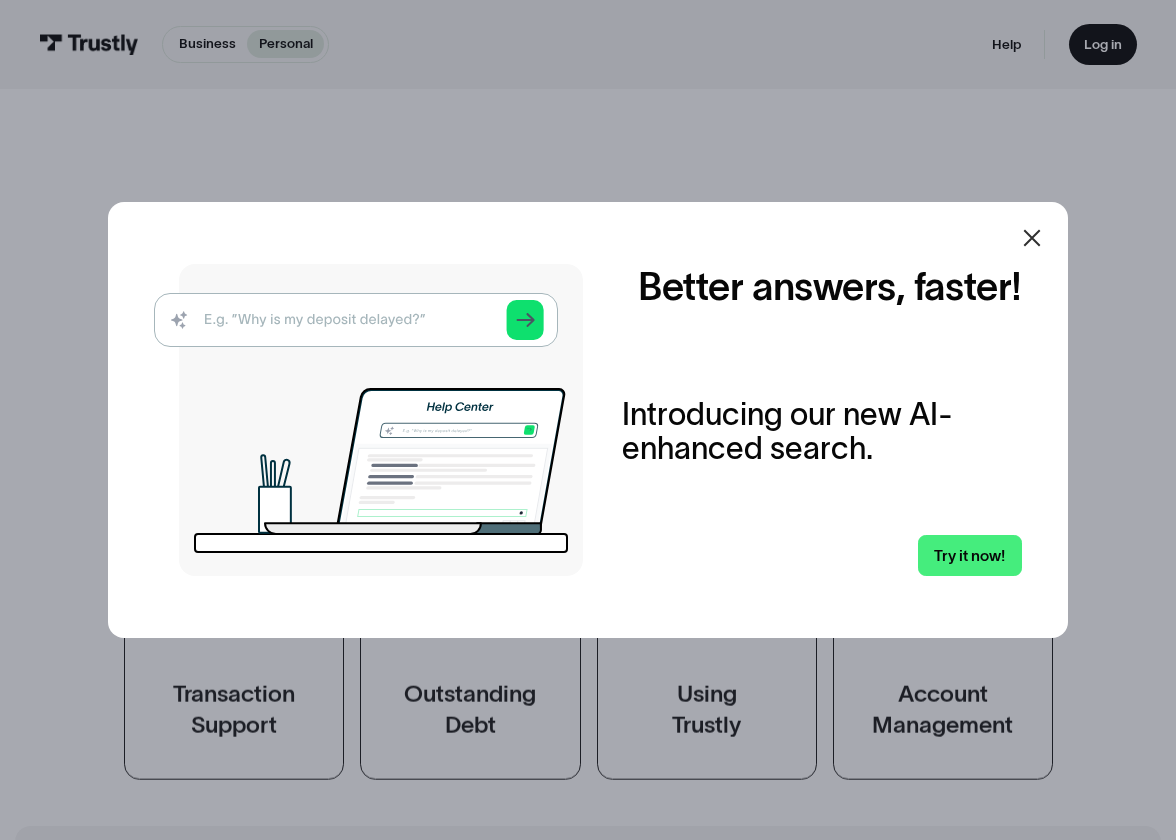 scroll, scrollTop: 0, scrollLeft: 0, axis: both 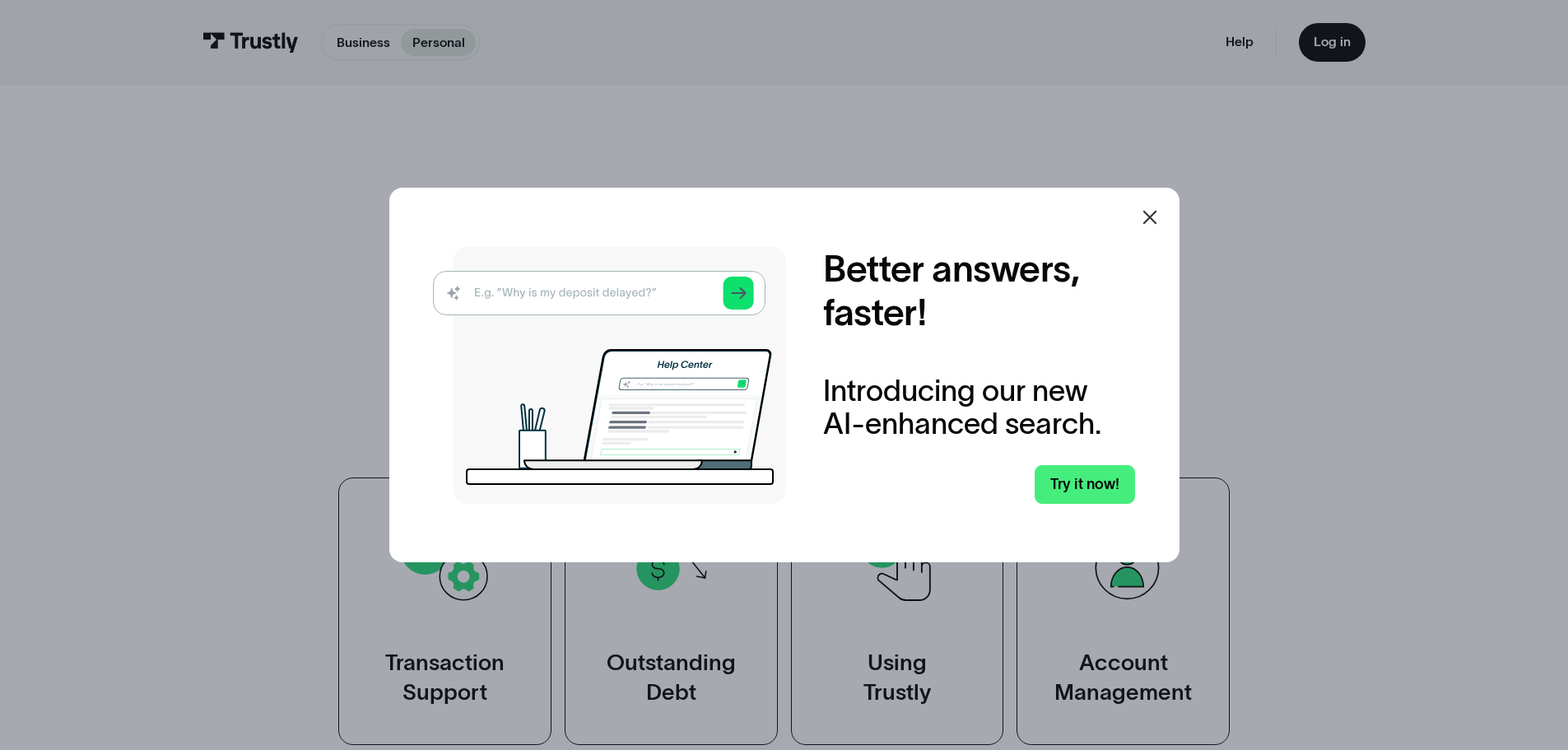 click at bounding box center (609, 375) 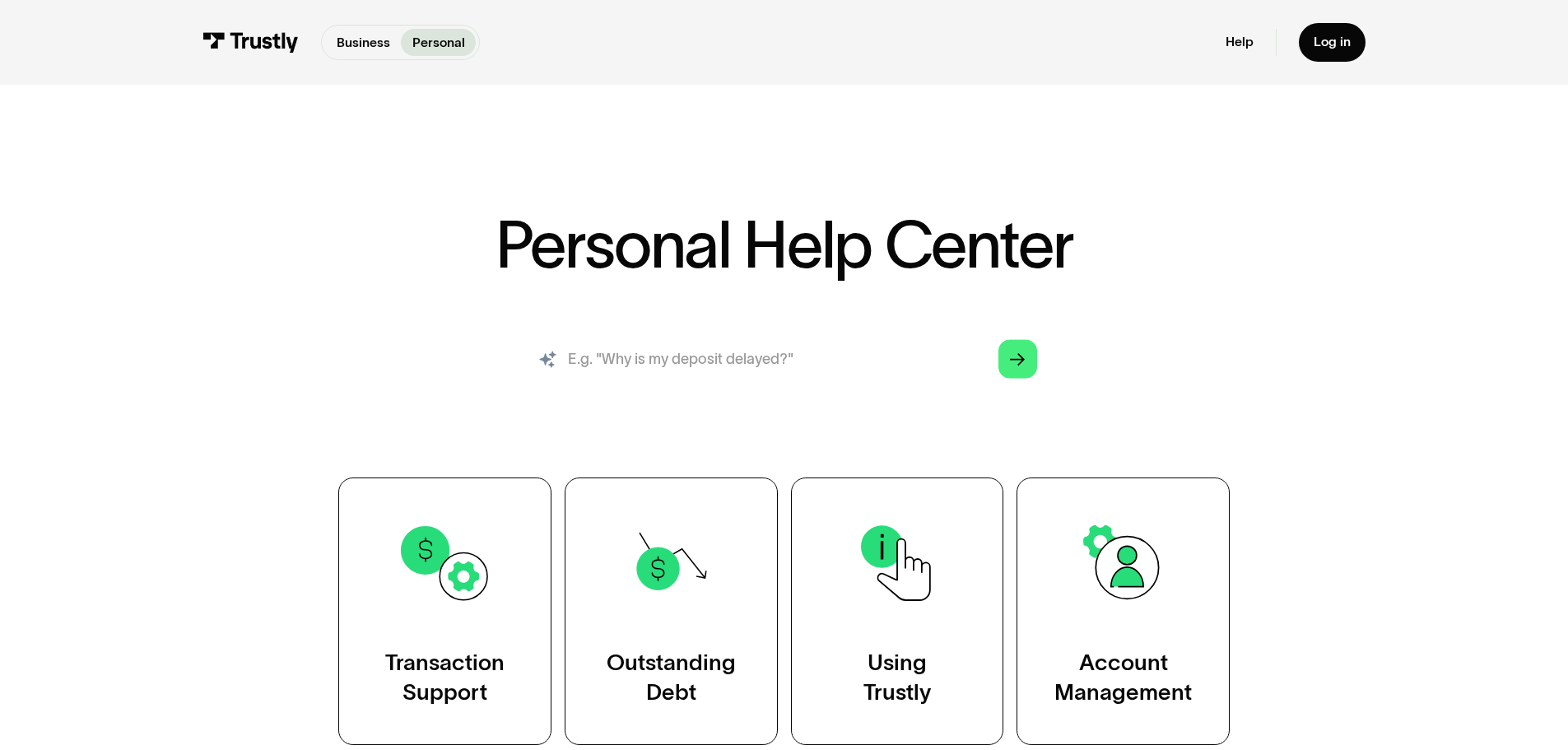 click at bounding box center [784, 359] 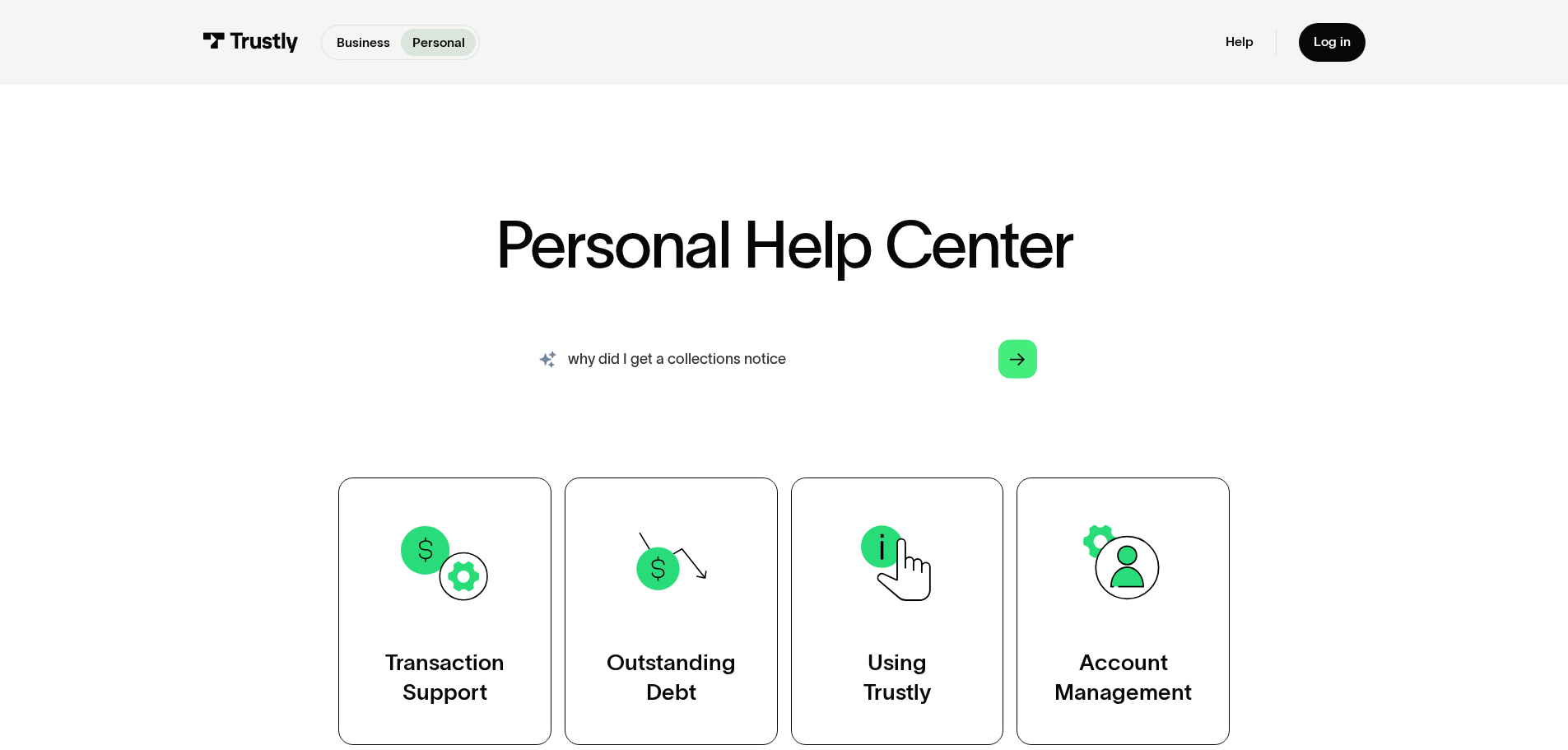 type on "why did I get a collections notice" 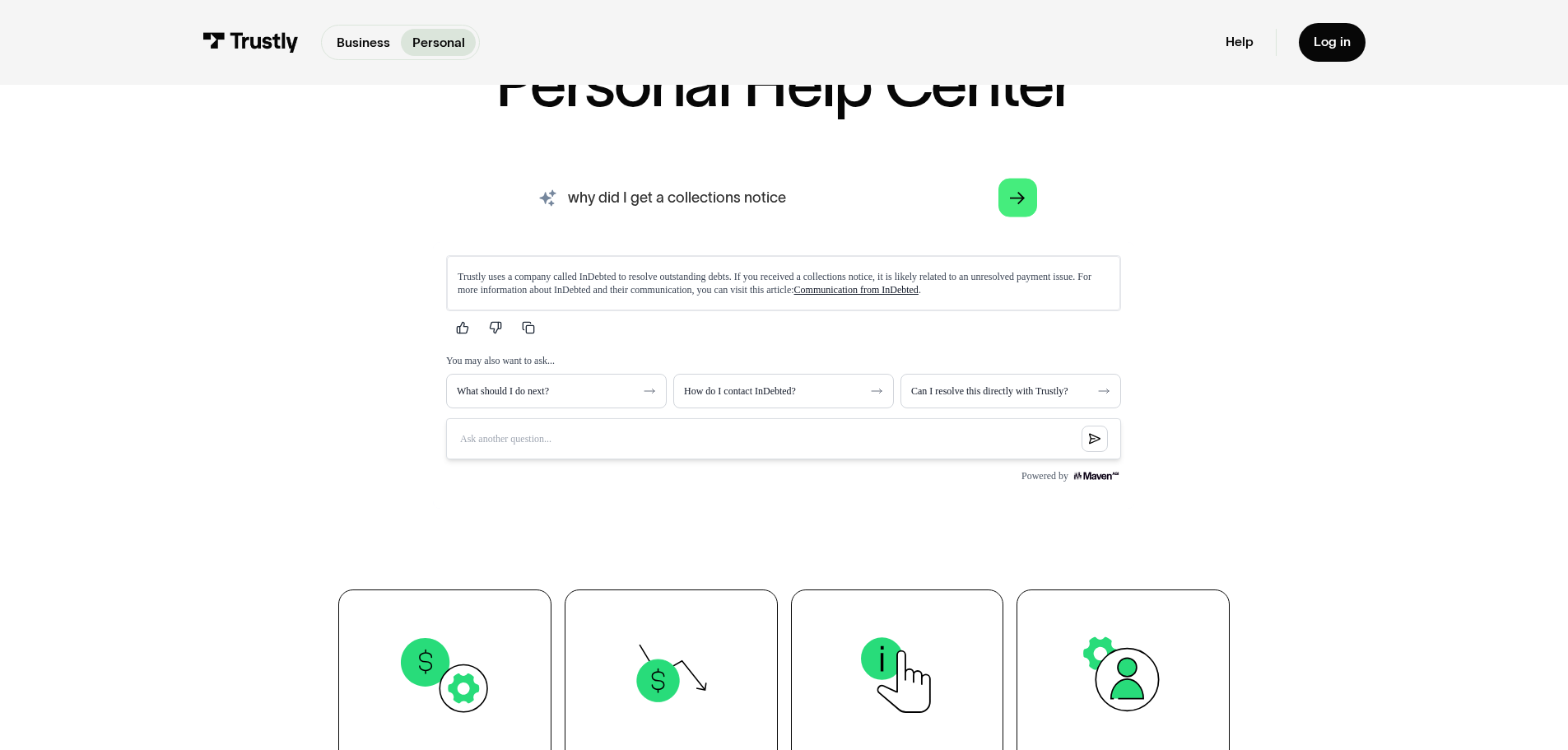 scroll, scrollTop: 165, scrollLeft: 0, axis: vertical 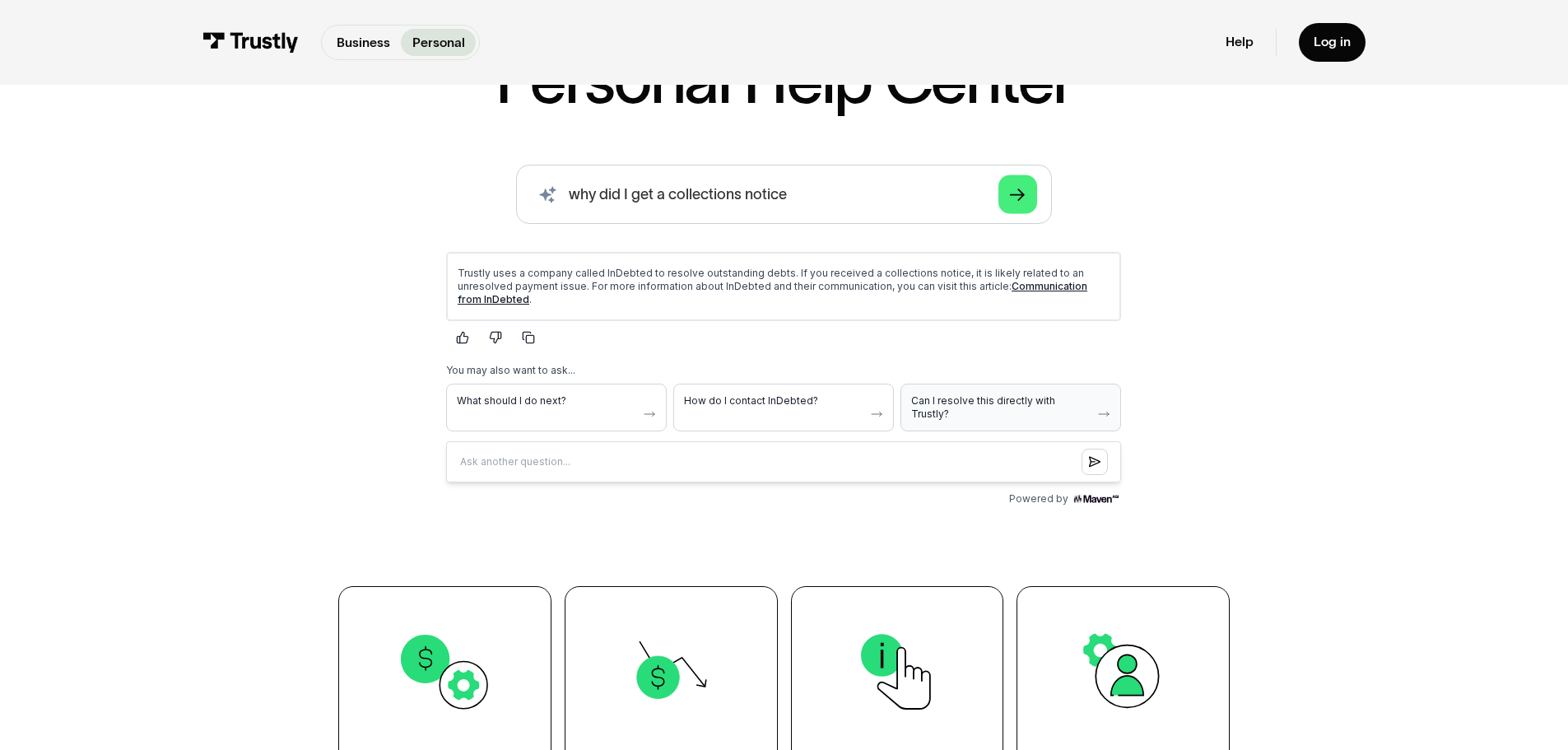 click on "Can I resolve this directly with Trustly?" at bounding box center (1001, 408) 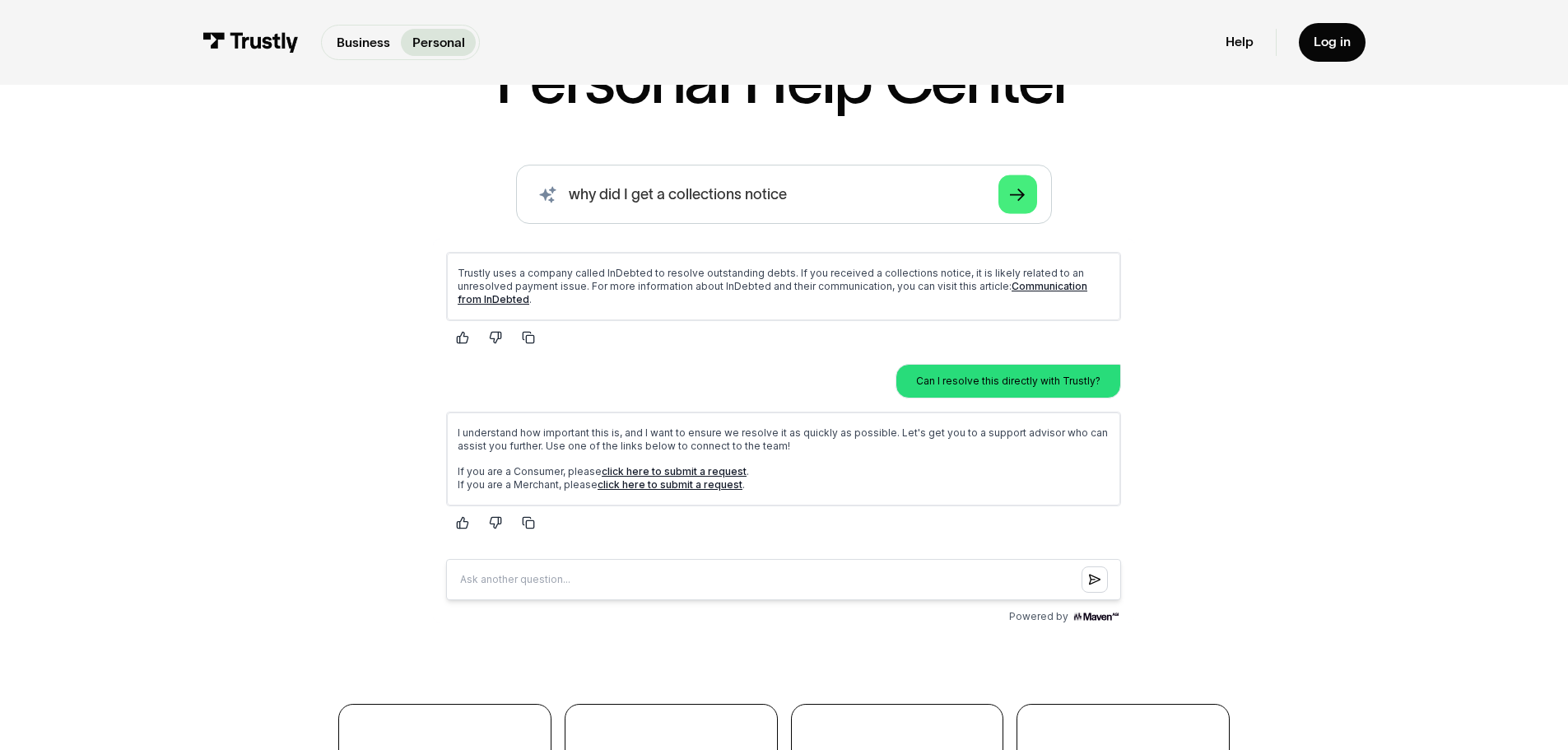 click on "click here to submit a request" at bounding box center [674, 471] 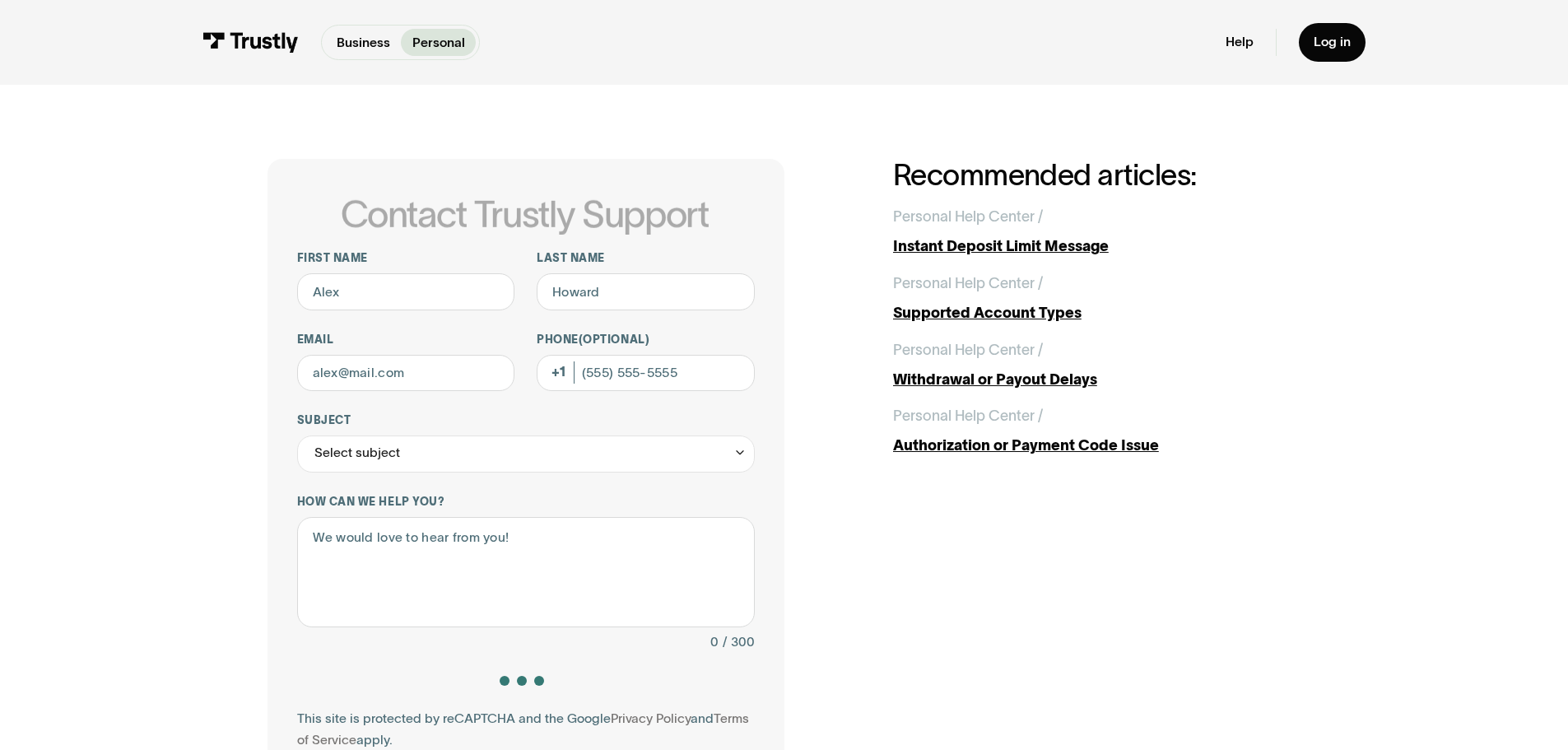 scroll, scrollTop: 0, scrollLeft: 0, axis: both 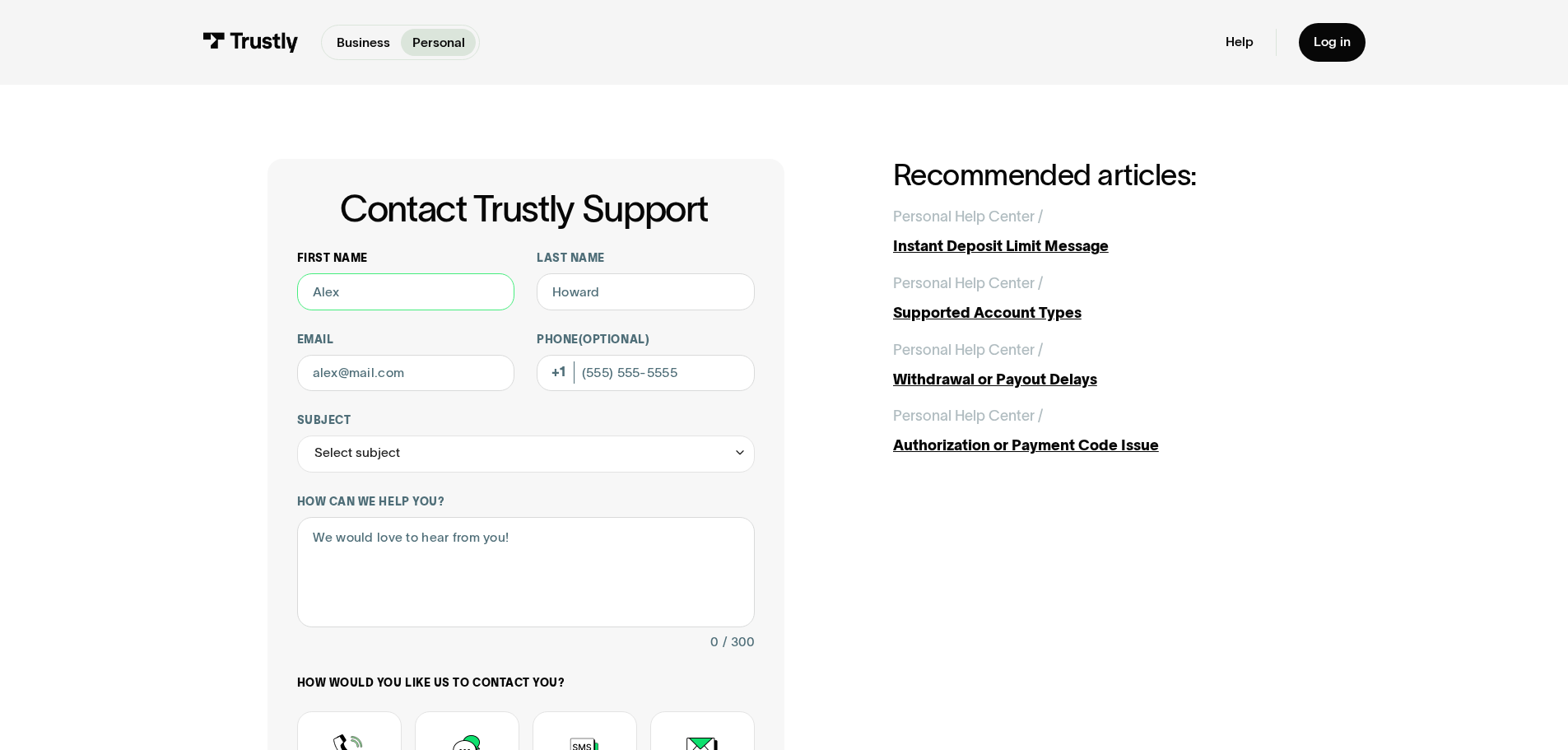 click on "First name" at bounding box center [406, 291] 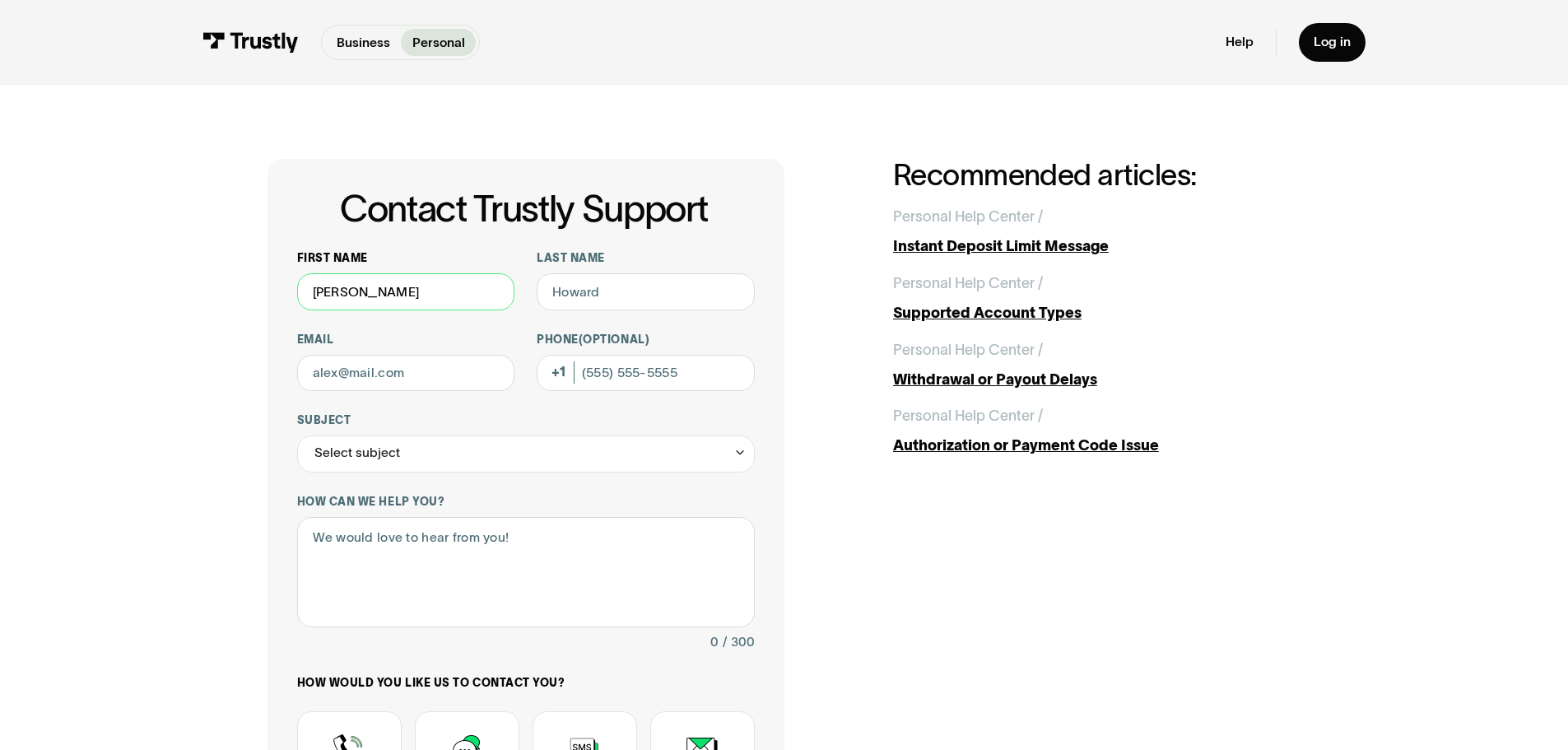 type on "[PERSON_NAME]" 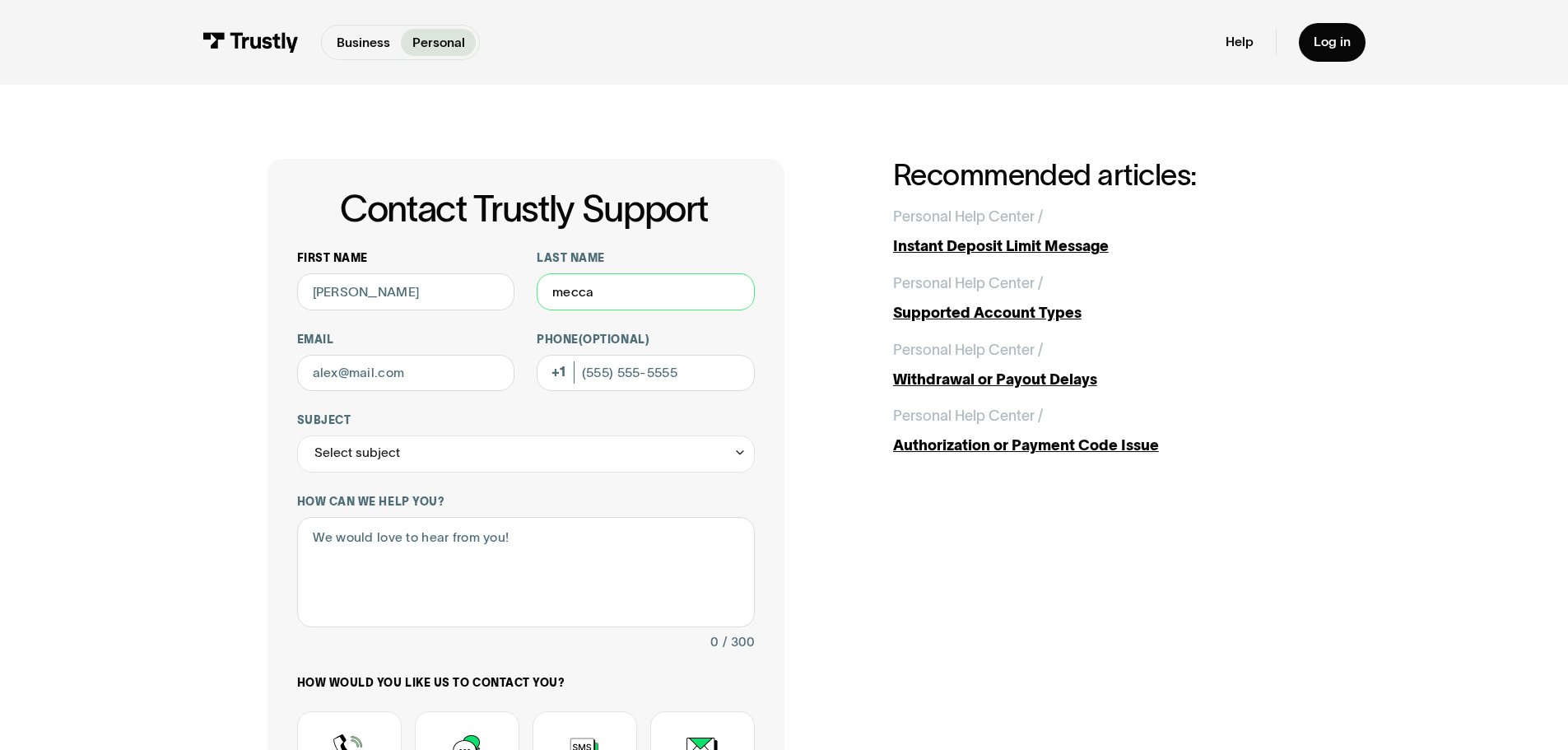 type on "mecca" 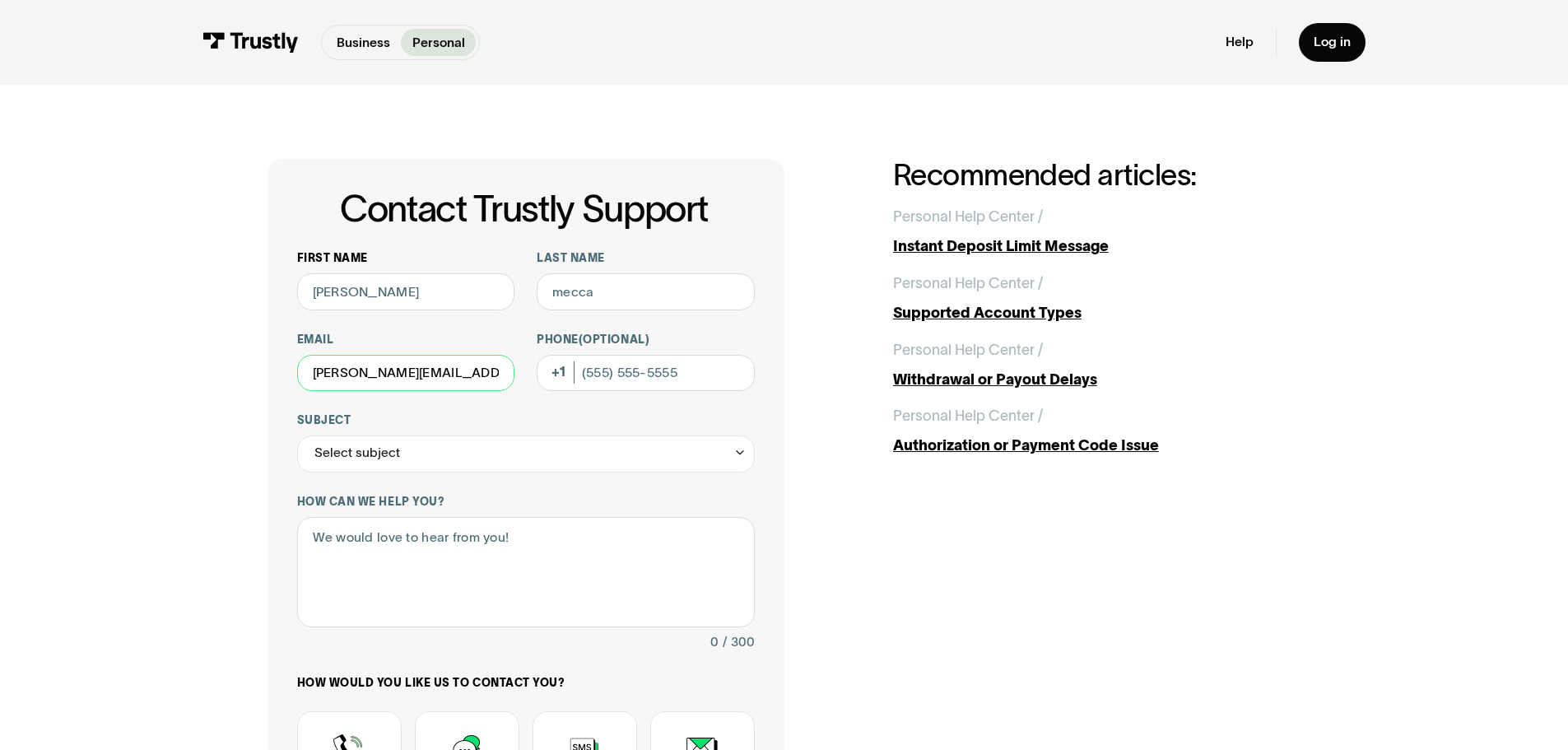 type on "[PERSON_NAME][EMAIL_ADDRESS][DOMAIN_NAME]" 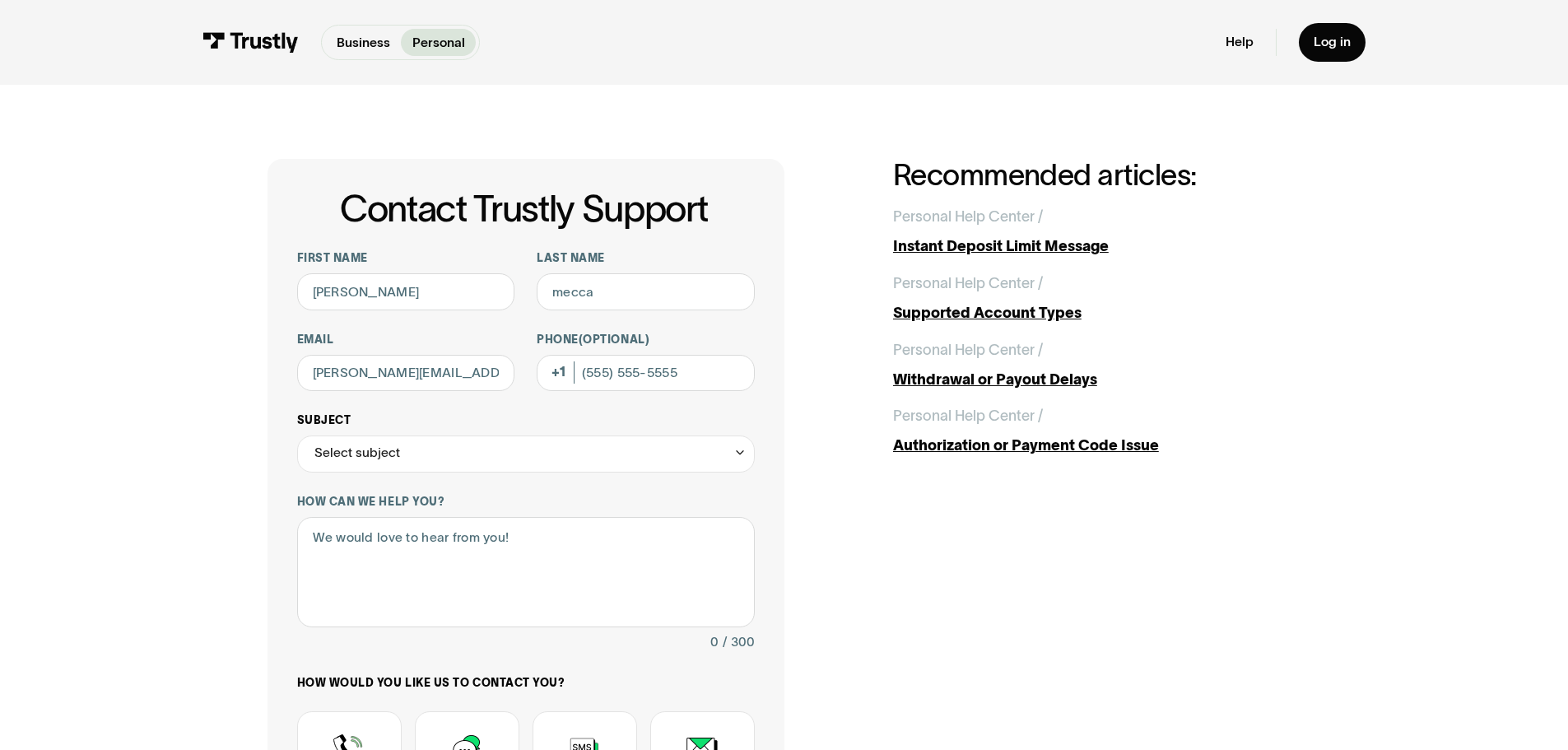click on "Select subject" at bounding box center (357, 453) 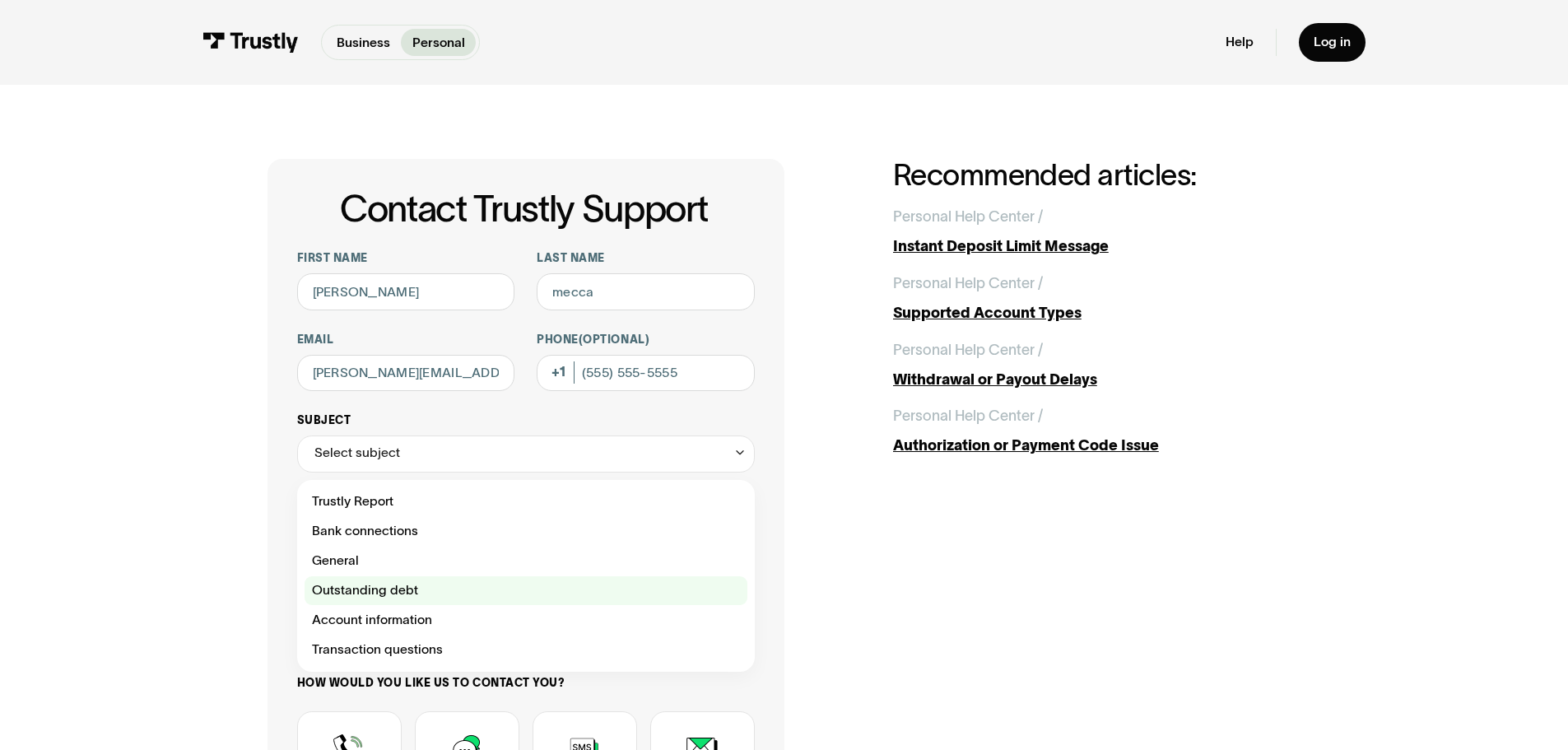 click at bounding box center [526, 591] 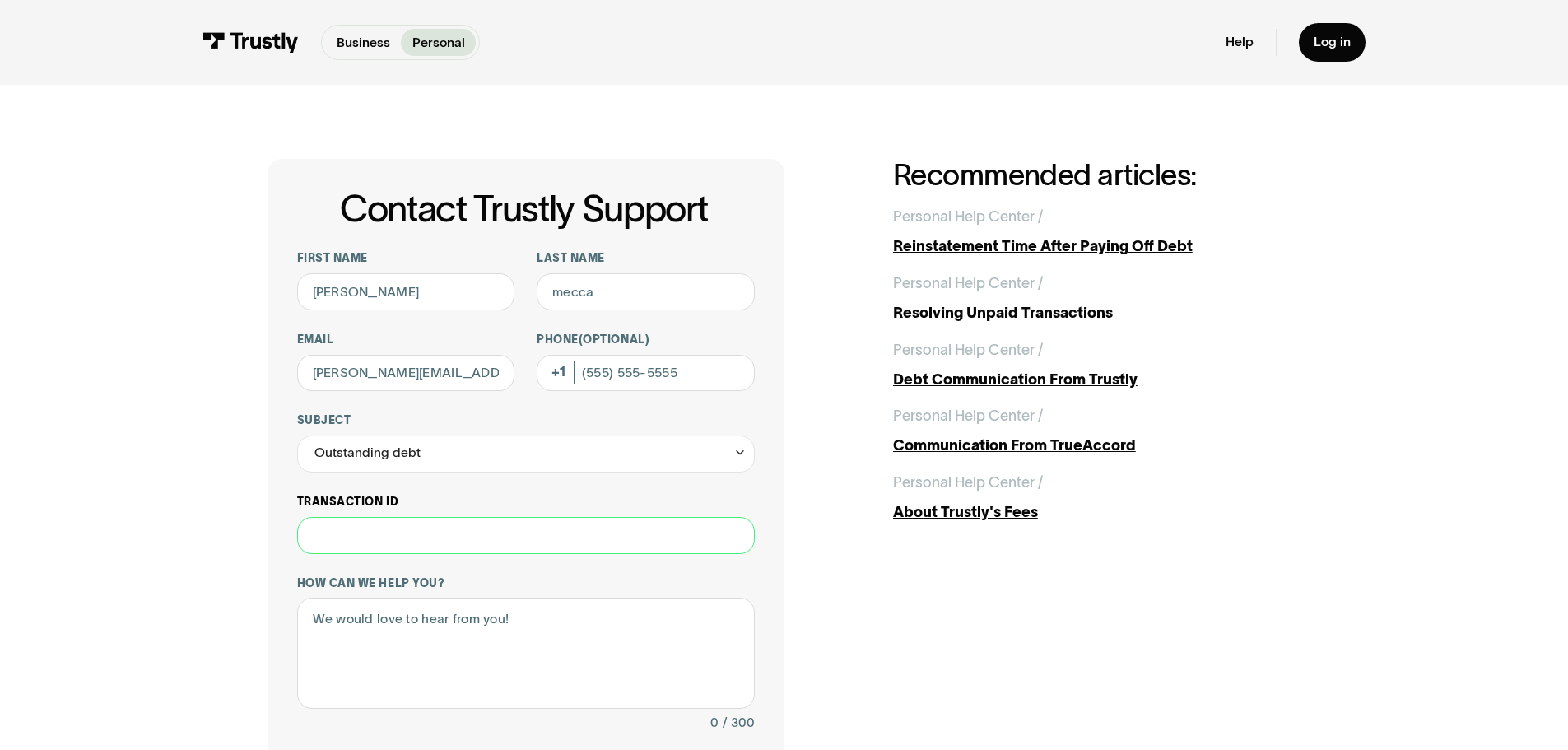 click on "Transaction ID" at bounding box center [526, 535] 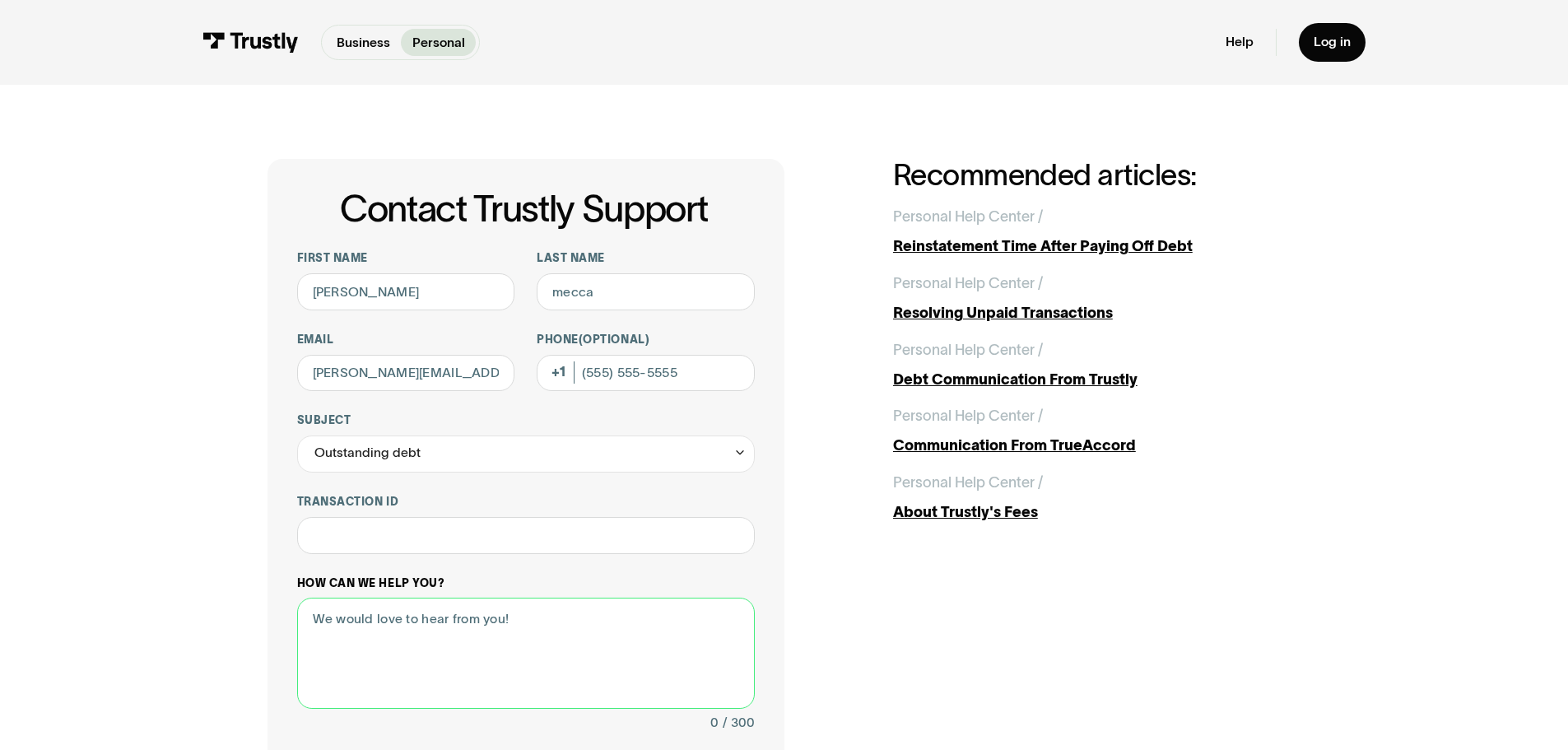 click on "How can we help you?" at bounding box center [526, 653] 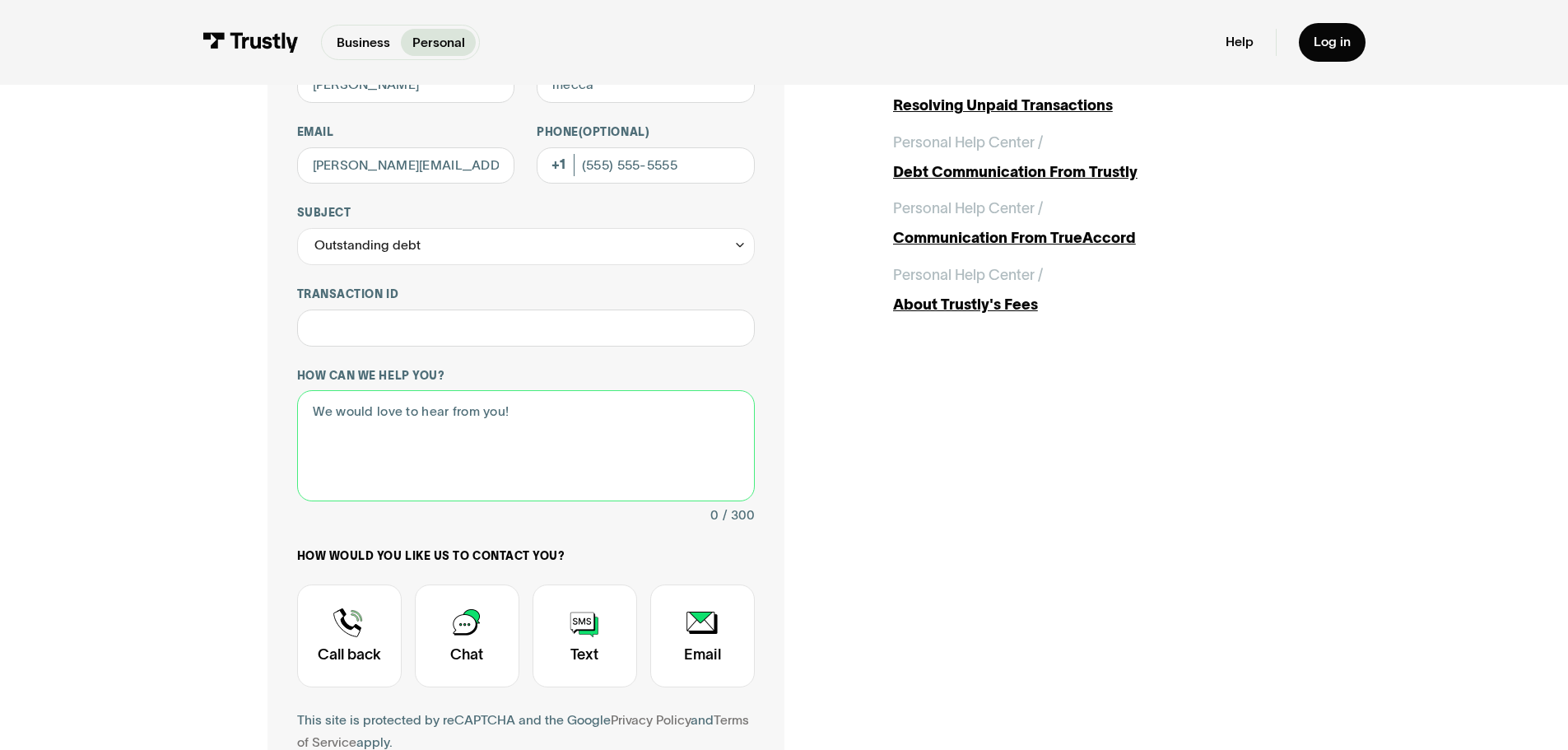 scroll, scrollTop: 247, scrollLeft: 0, axis: vertical 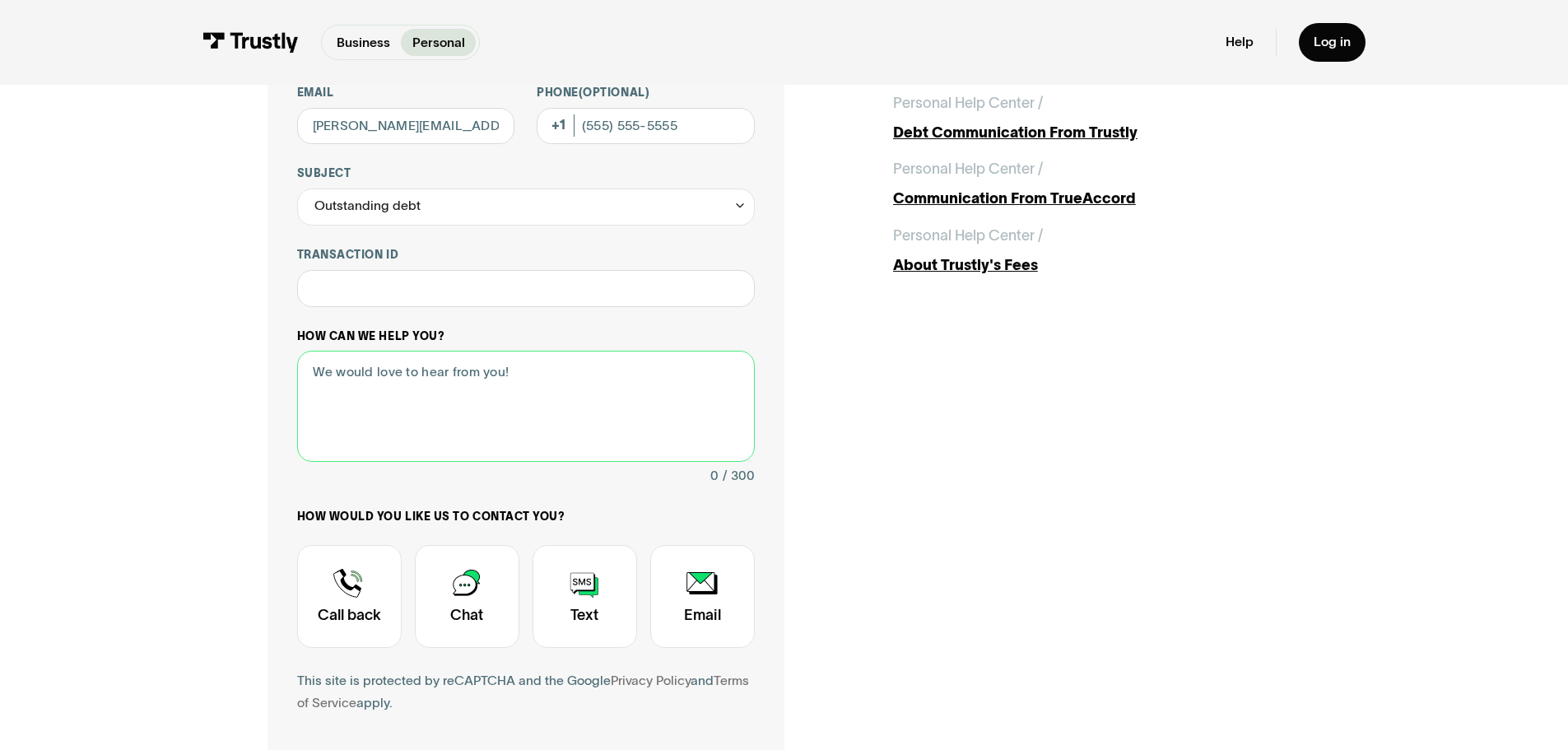 click on "How can we help you?" at bounding box center (526, 406) 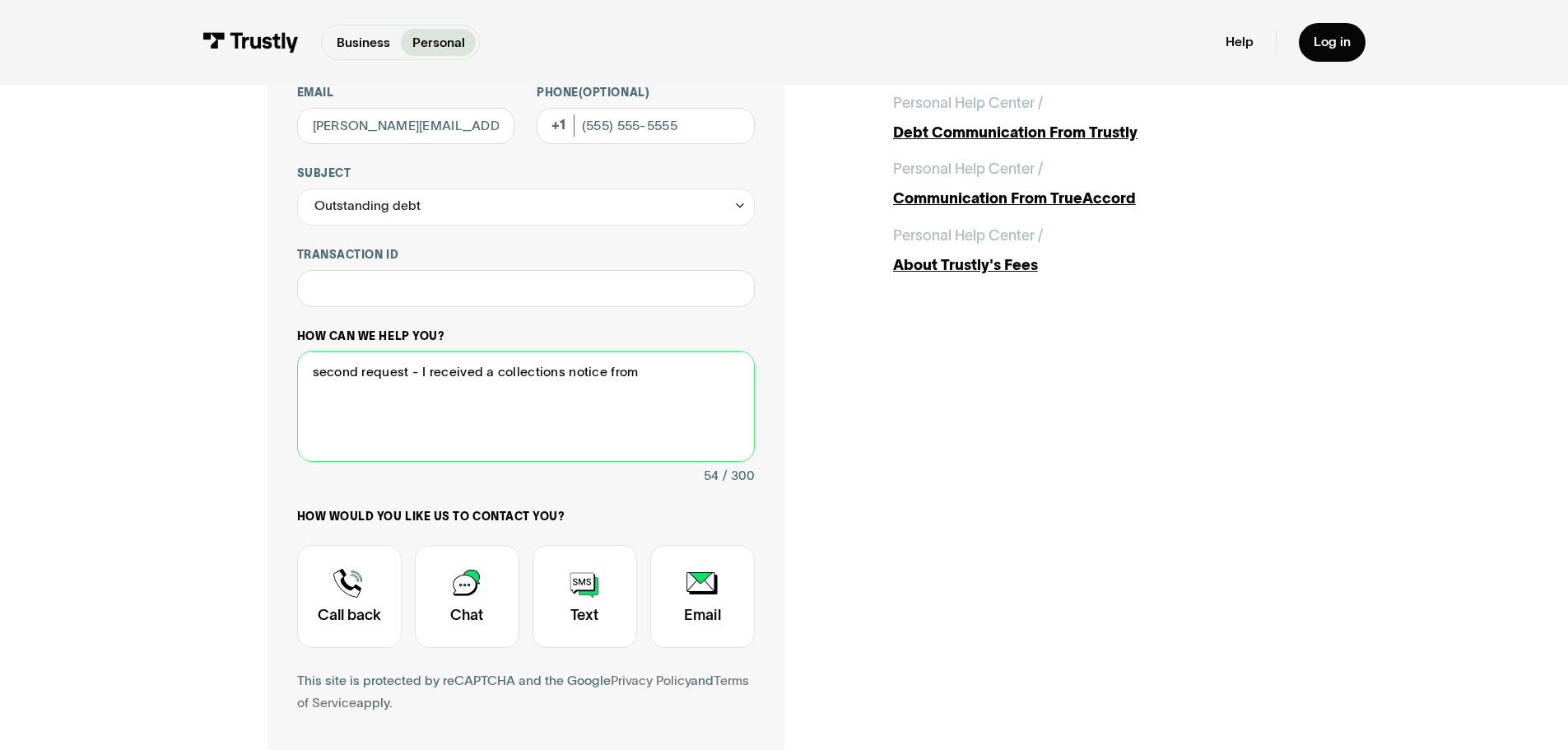 click on "second request - I received a collections notice from" at bounding box center [526, 406] 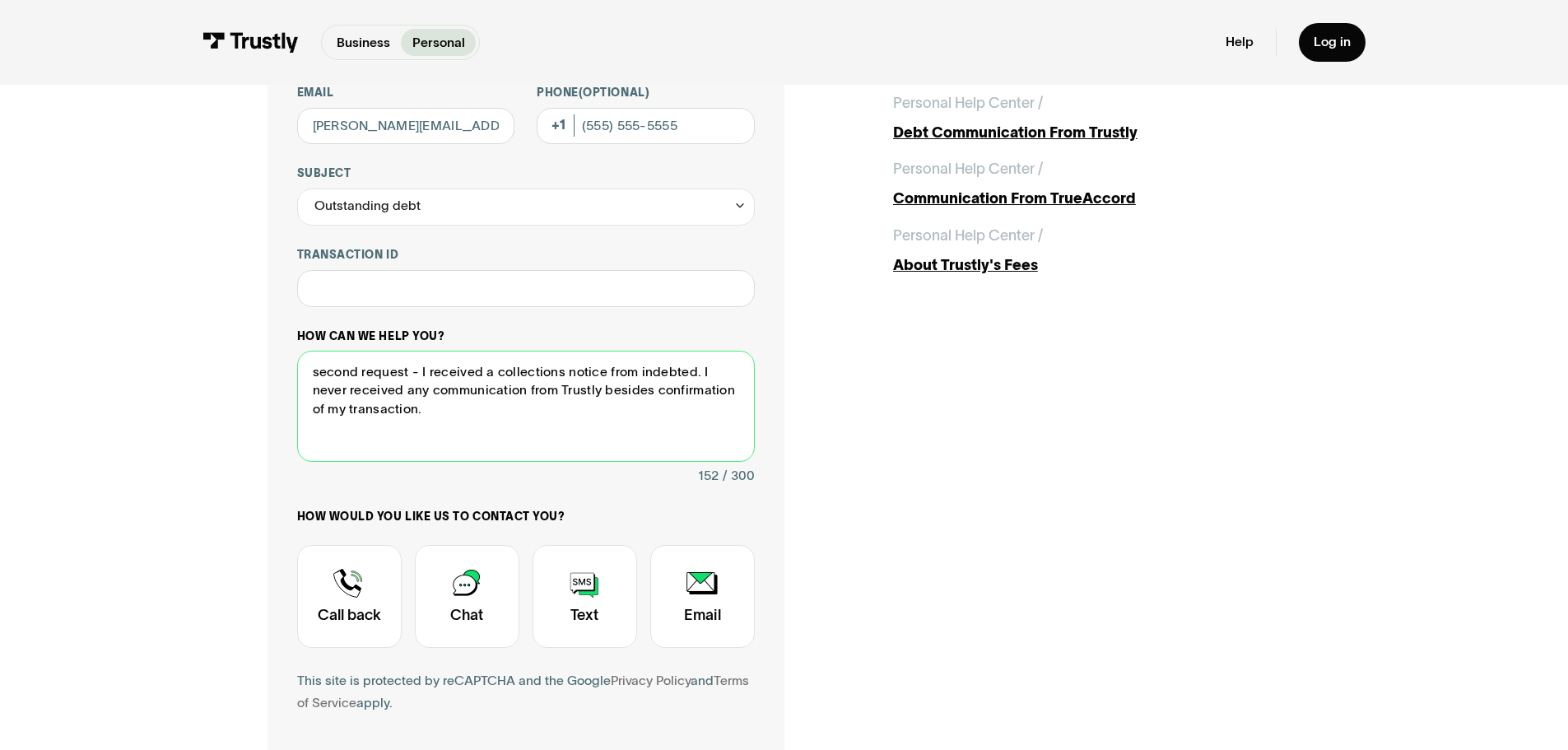 click on "second request - I received a collections notice from indebted. I never received any communication from Trustly besides confirmation of my transaction." at bounding box center (526, 406) 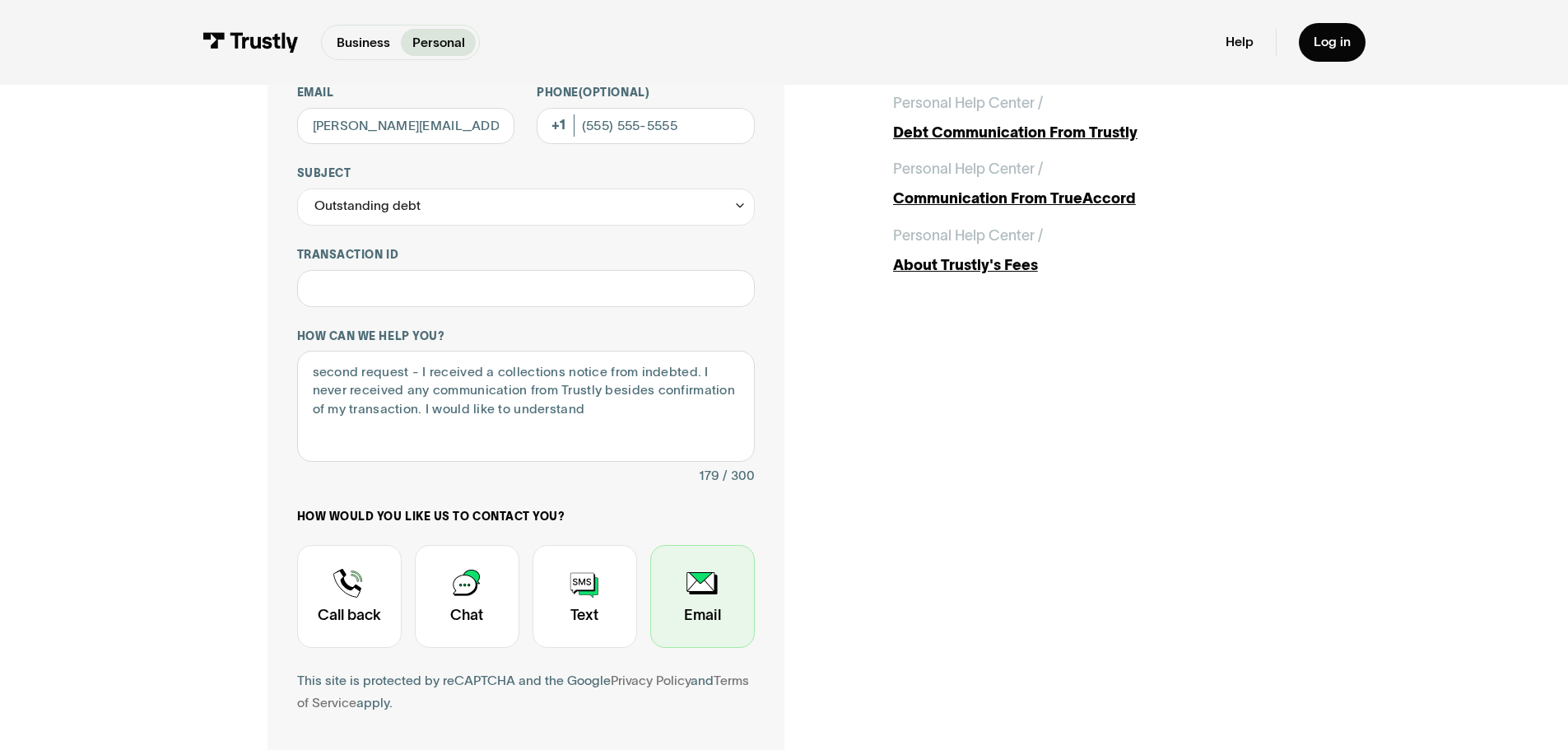 click at bounding box center (702, 596) 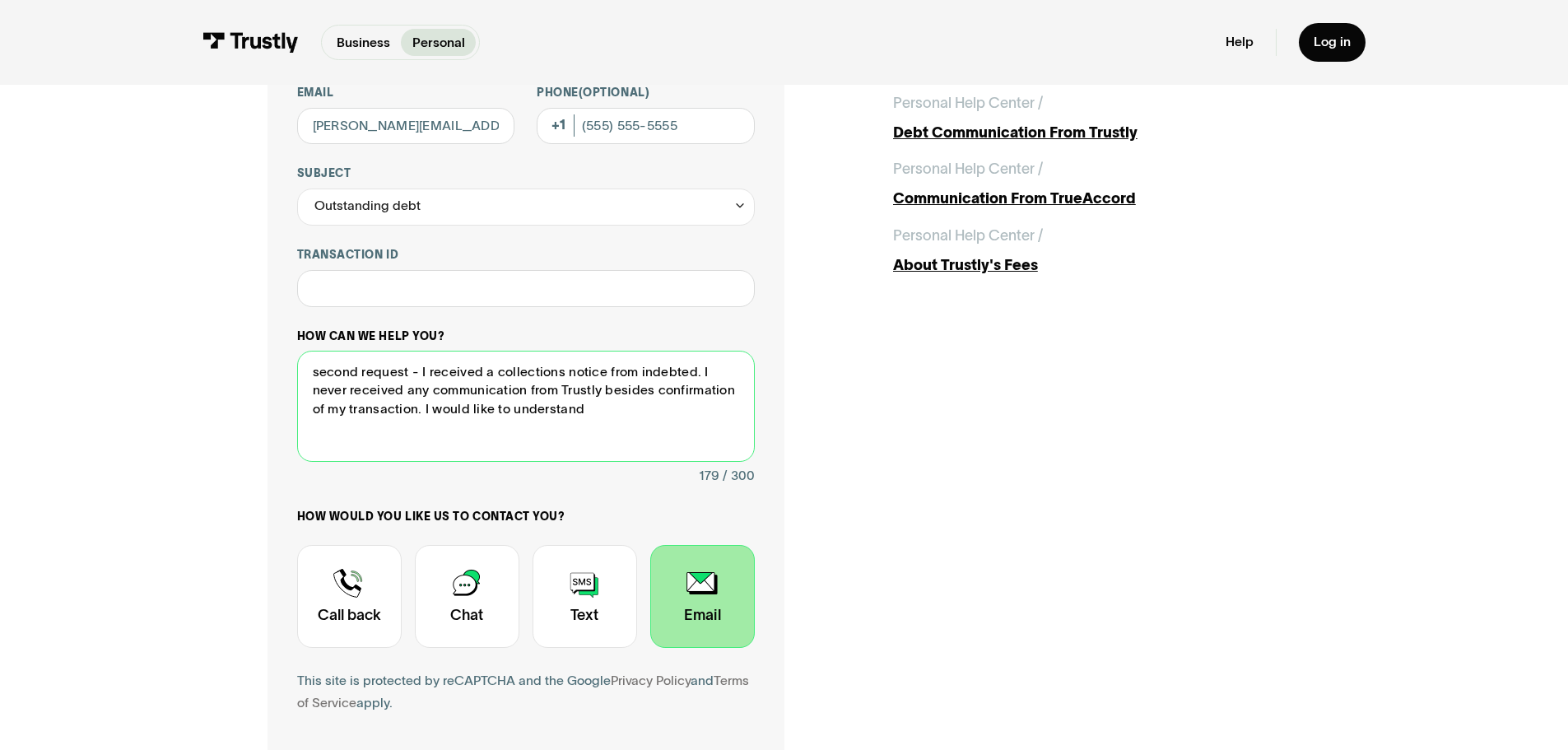 click on "second request - I received a collections notice from indebted. I never received any communication from Trustly besides confirmation of my transaction. I would like to understand" at bounding box center (526, 406) 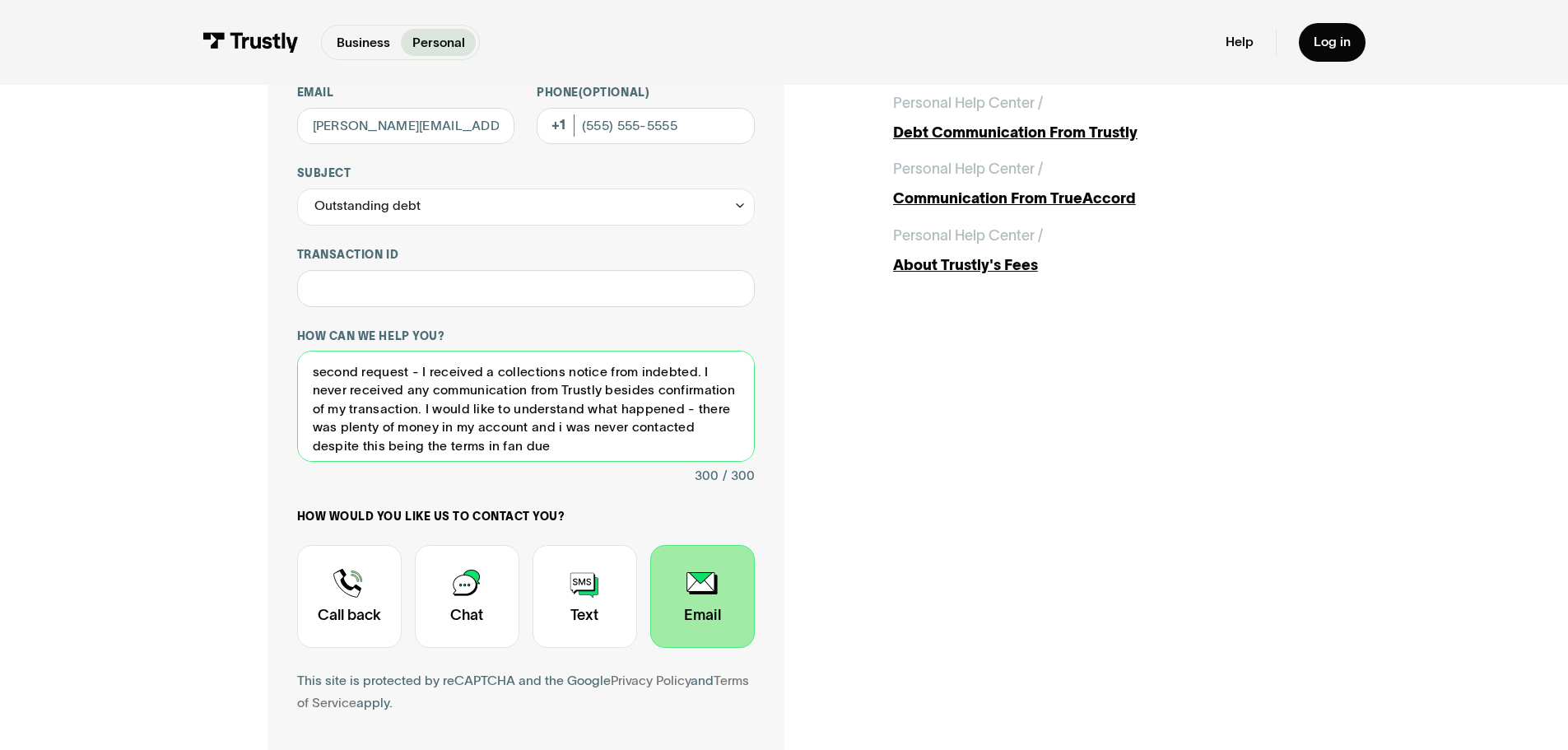 drag, startPoint x: 406, startPoint y: 373, endPoint x: 287, endPoint y: 370, distance: 119.03781 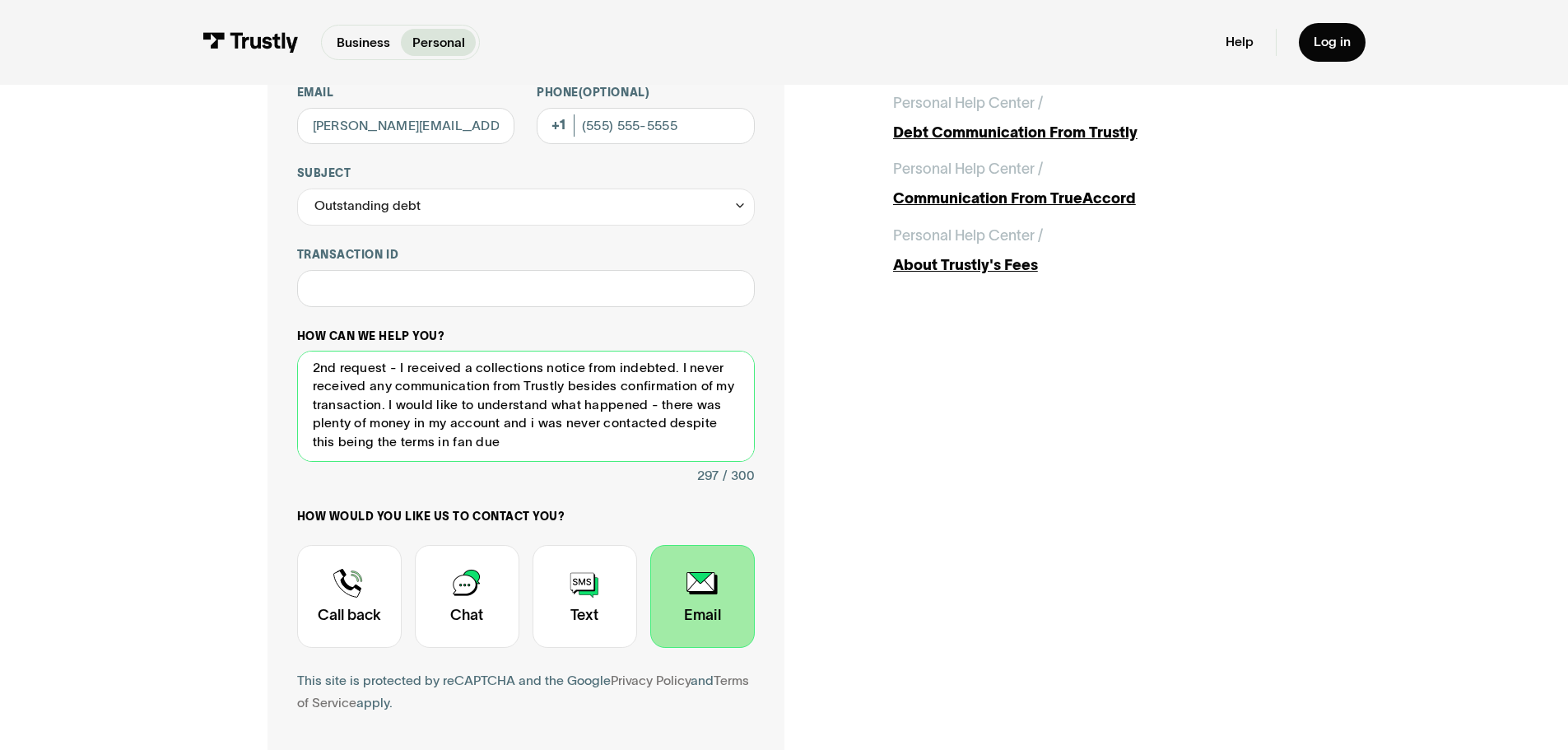 scroll, scrollTop: 5, scrollLeft: 0, axis: vertical 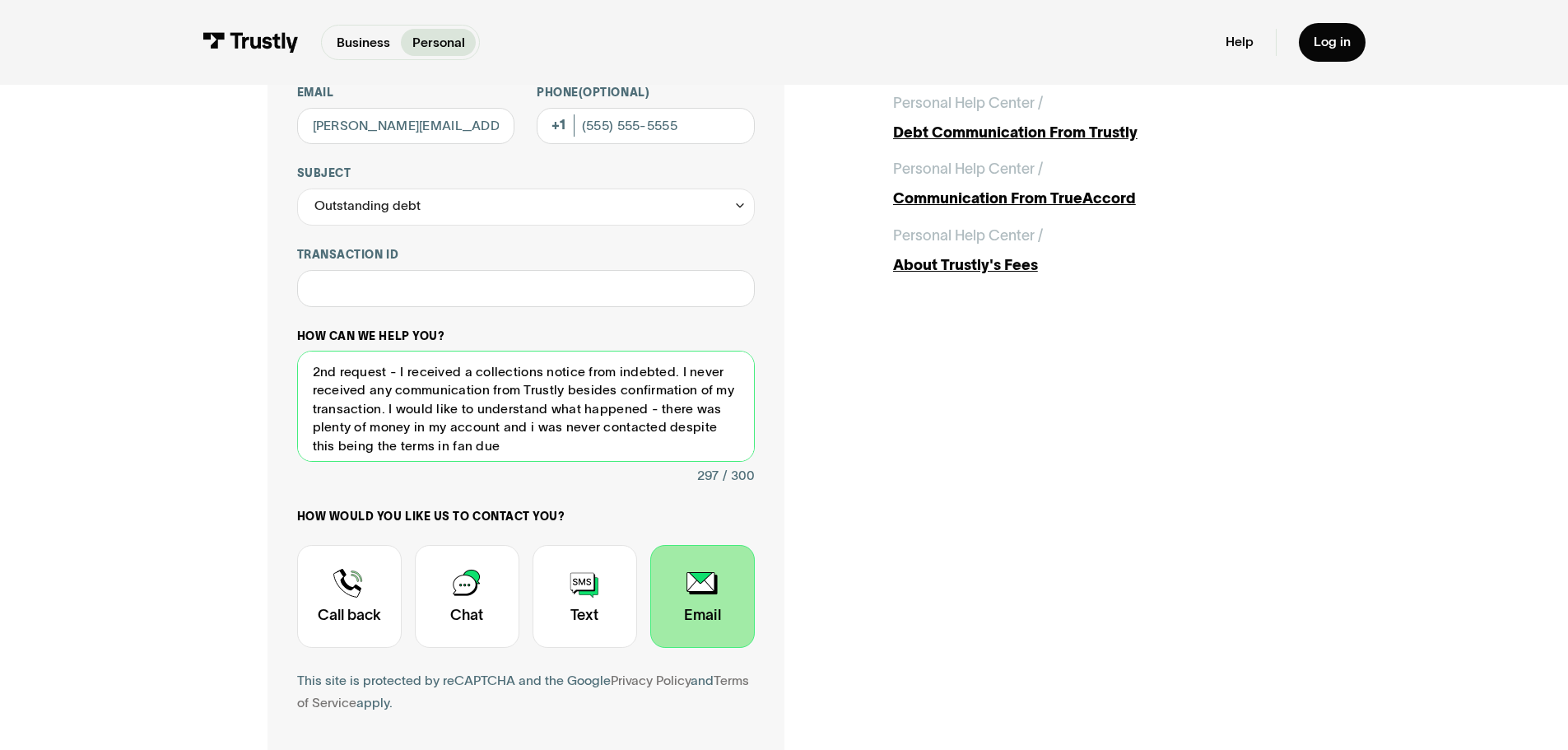 drag, startPoint x: 667, startPoint y: 370, endPoint x: 398, endPoint y: 367, distance: 269.01673 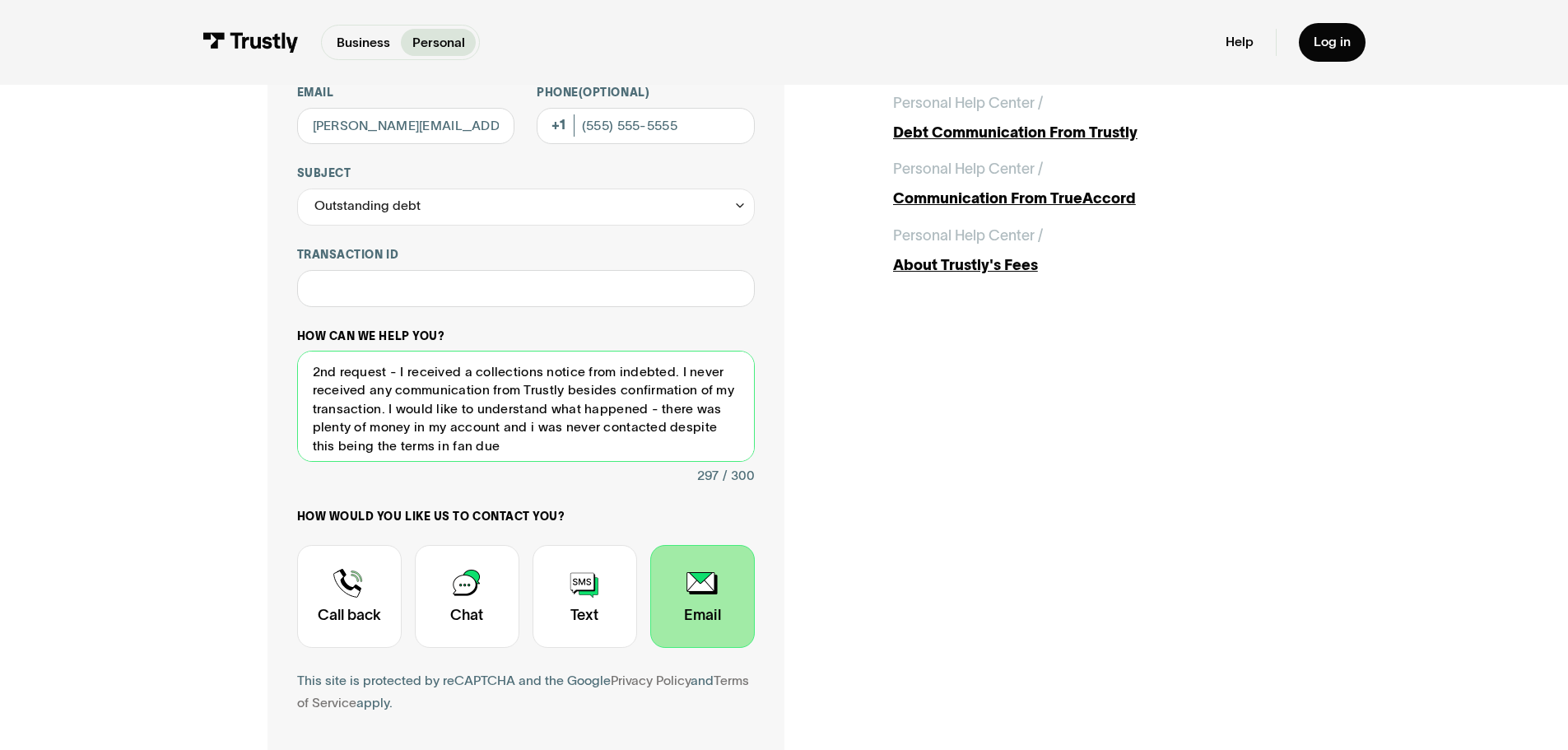 click on "2nd request - I received a collections notice from indebted. I never received any communication from Trustly besides confirmation of my transaction. I would like to understand what happened - there was plenty of money in my account and i was never contacted despite this being the terms in fan due" at bounding box center [526, 406] 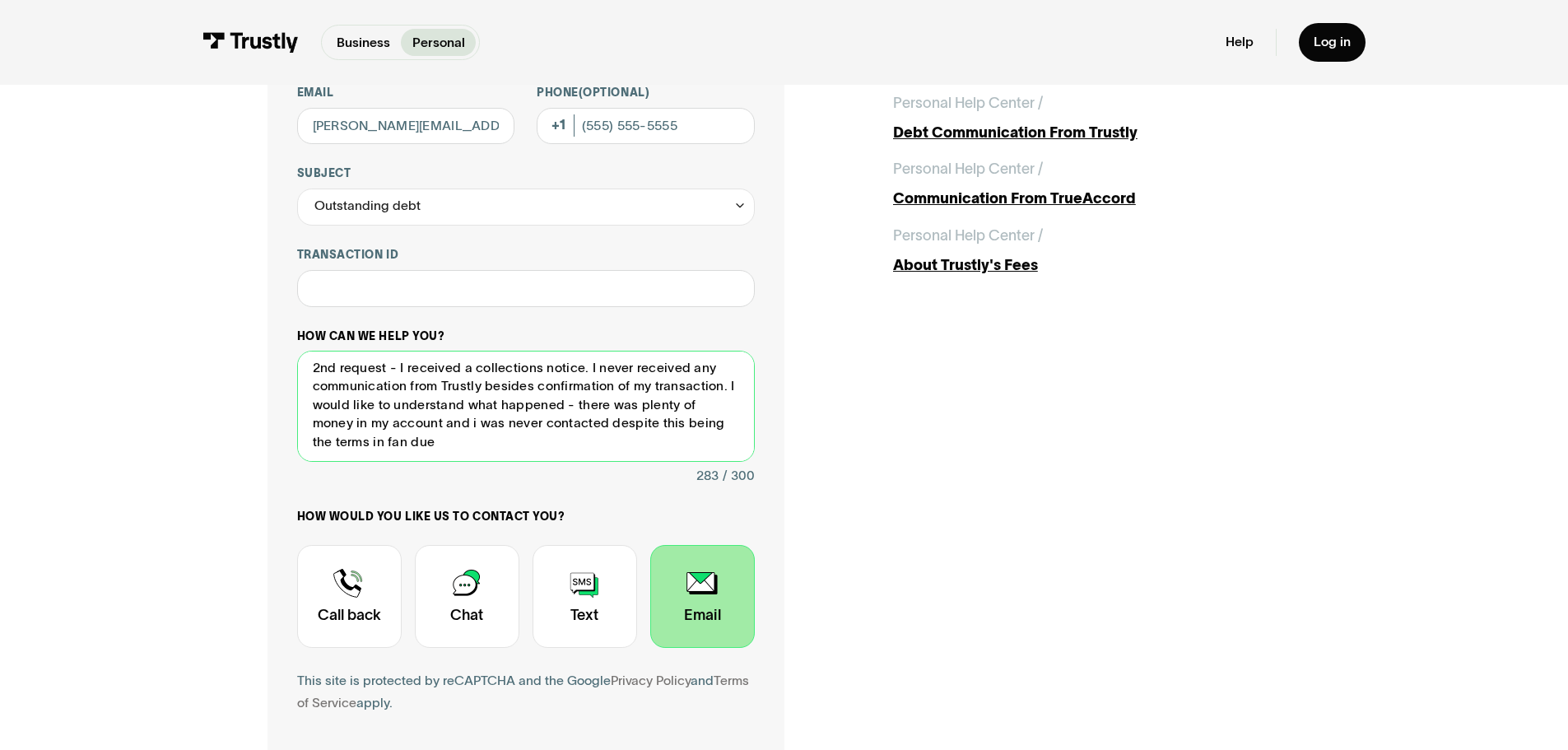 scroll, scrollTop: 5, scrollLeft: 0, axis: vertical 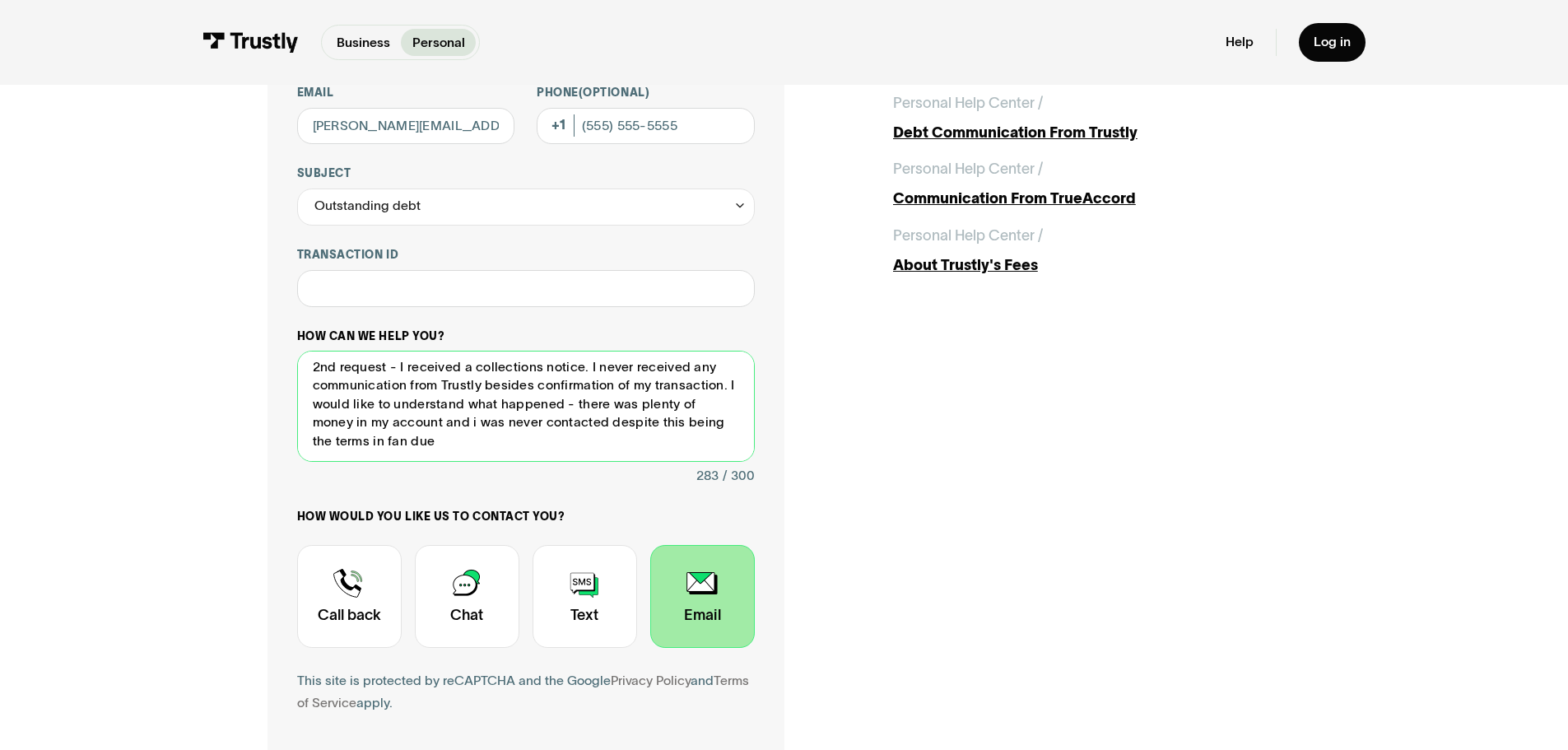 click on "2nd request - I received a collections notice. I never received any communication from Trustly besides confirmation of my transaction. I would like to understand what happened - there was plenty of money in my account and i was never contacted despite this being the terms in fan due" at bounding box center (526, 406) 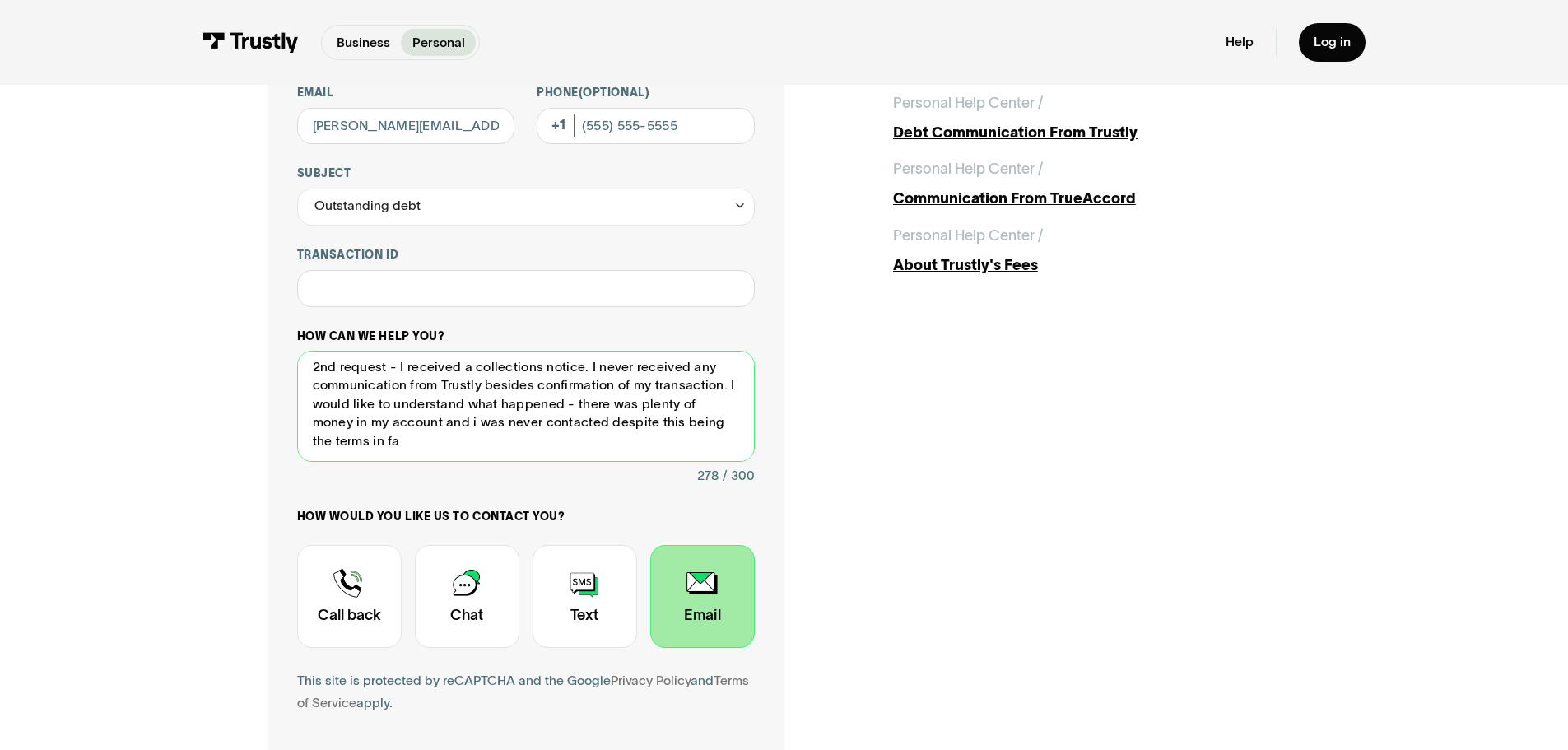 scroll, scrollTop: 0, scrollLeft: 0, axis: both 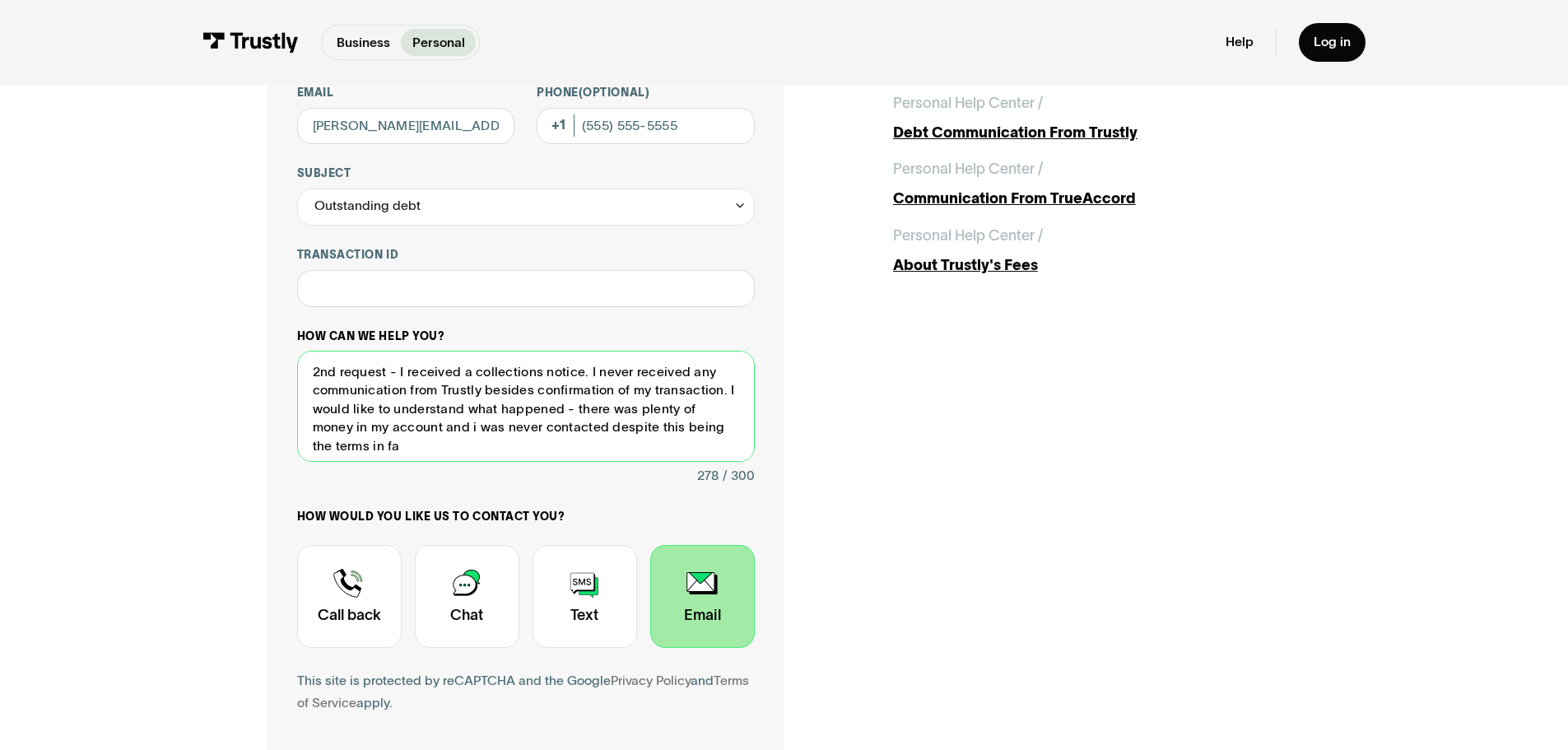 drag, startPoint x: 579, startPoint y: 368, endPoint x: 393, endPoint y: 363, distance: 186.06719 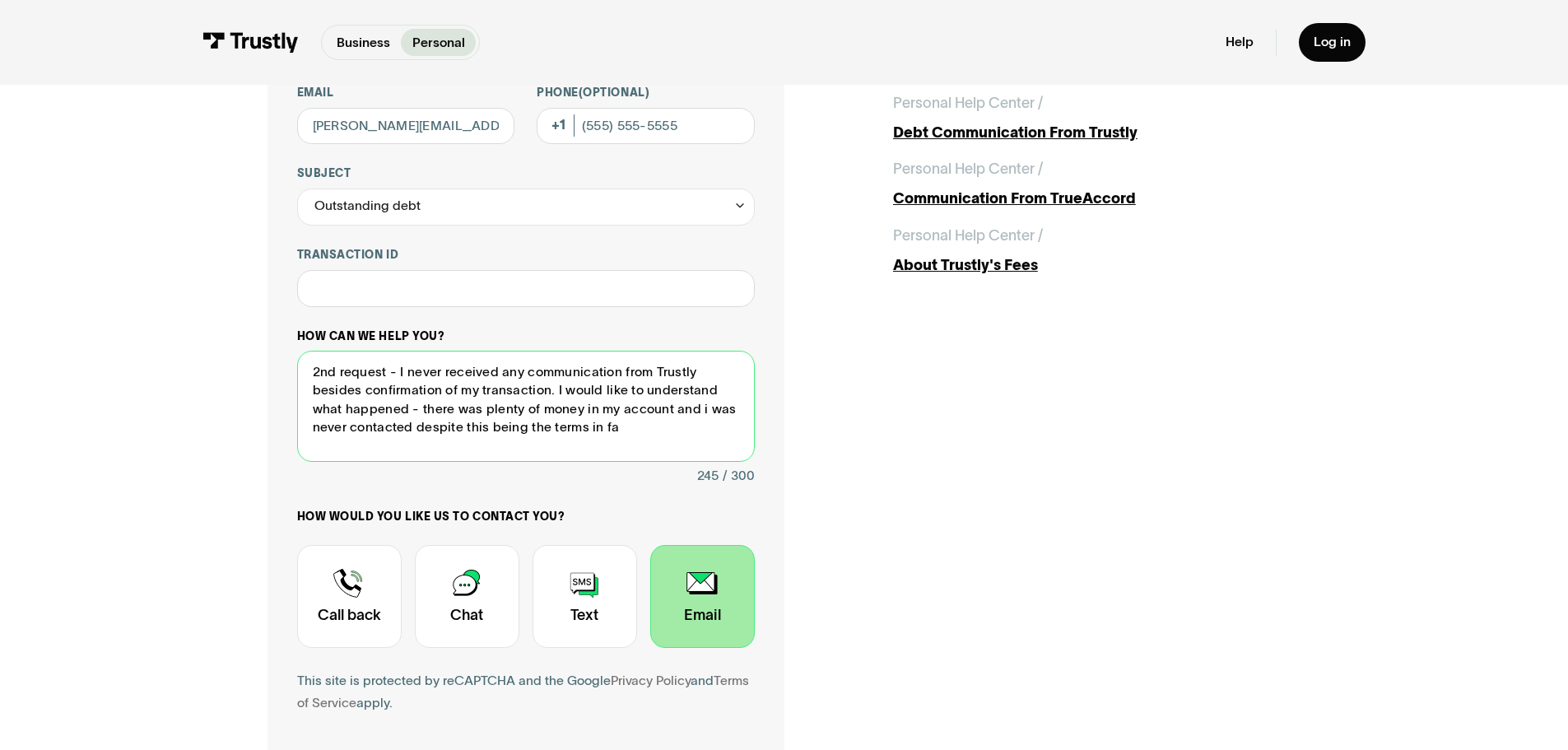 drag, startPoint x: 418, startPoint y: 410, endPoint x: 306, endPoint y: 408, distance: 112.01786 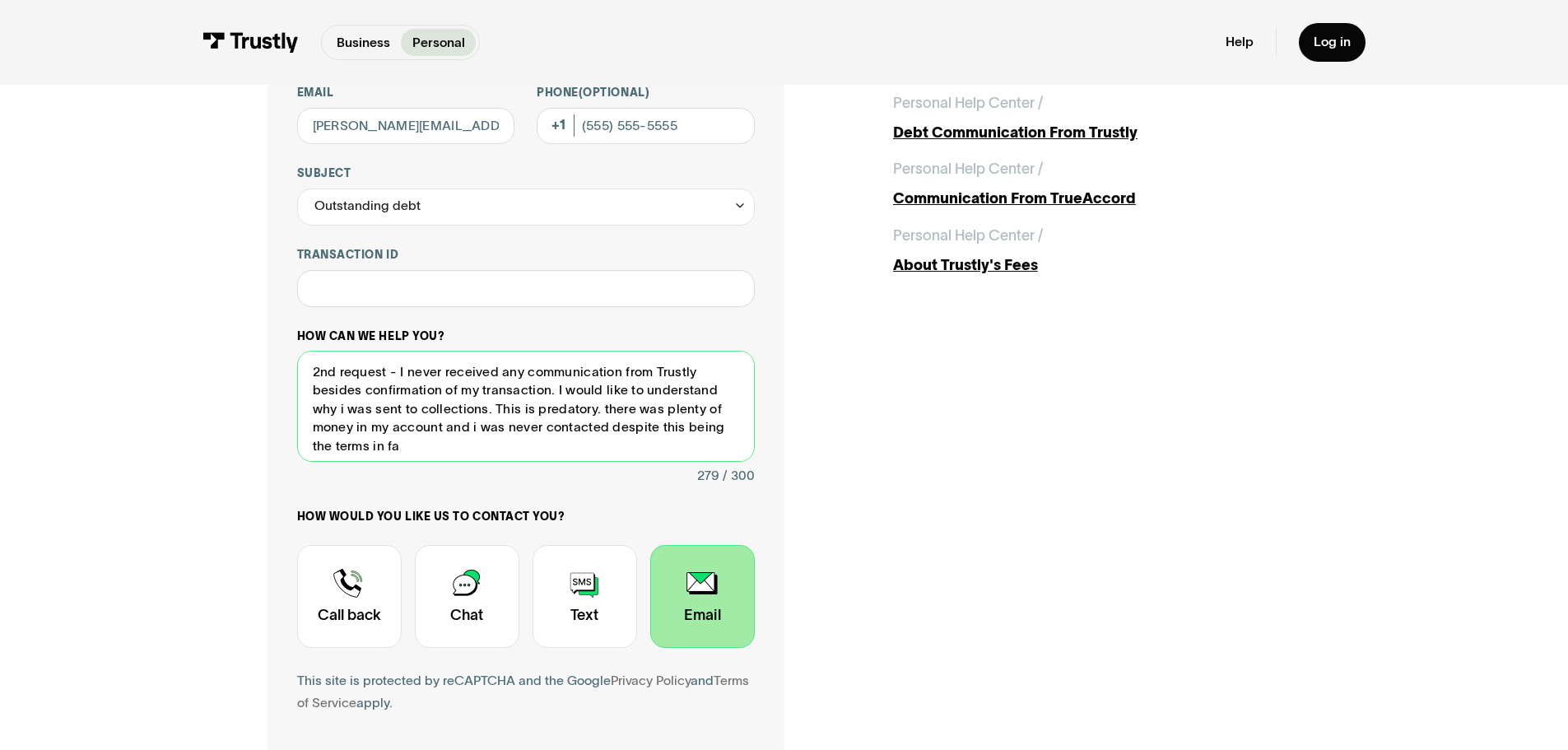 drag, startPoint x: 438, startPoint y: 451, endPoint x: 442, endPoint y: 432, distance: 19.416488 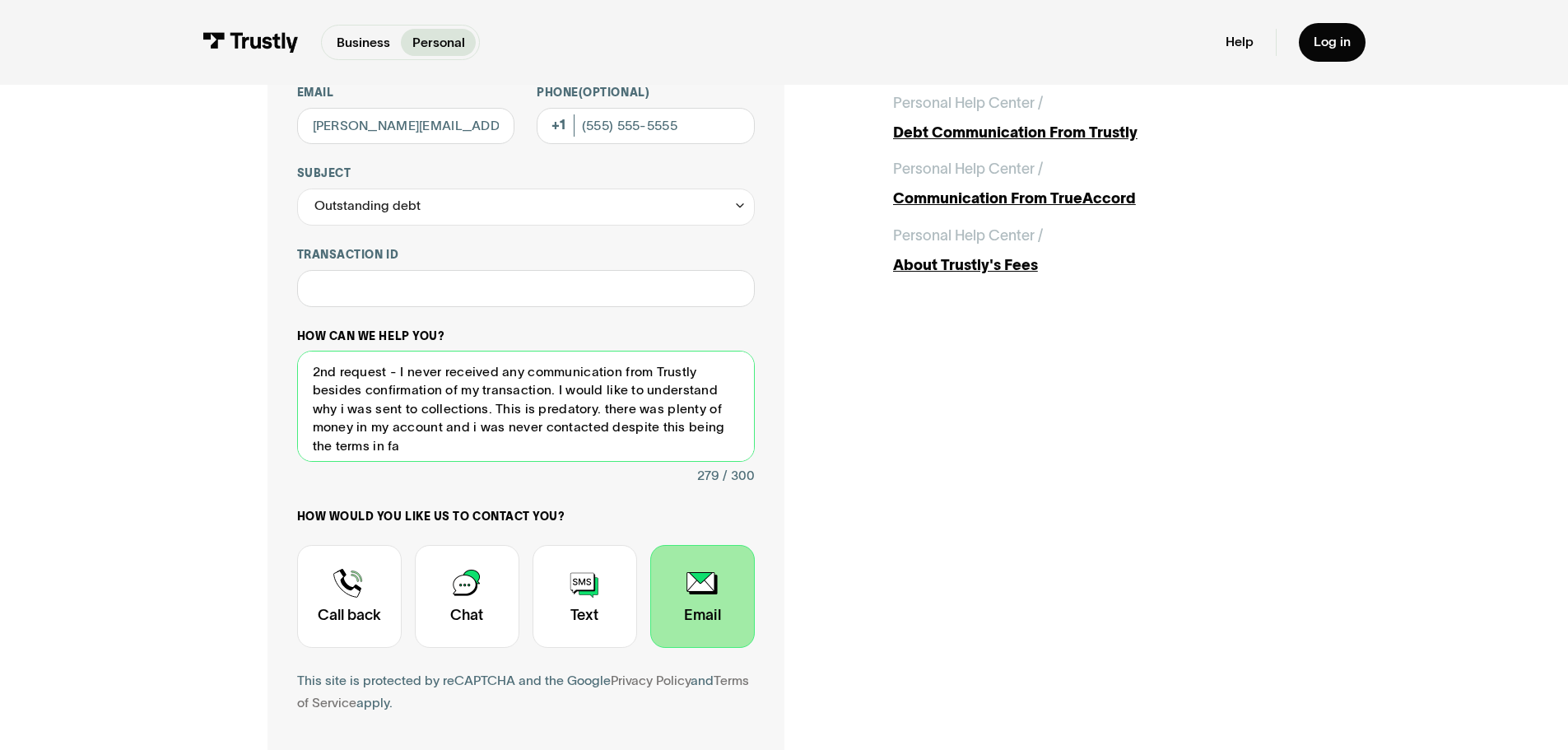 click on "2nd request - I never received any communication from Trustly besides confirmation of my transaction. I would like to understand why i was sent to collections. This is predatory. there was plenty of money in my account and i was never contacted despite this being the terms in fa" at bounding box center (526, 406) 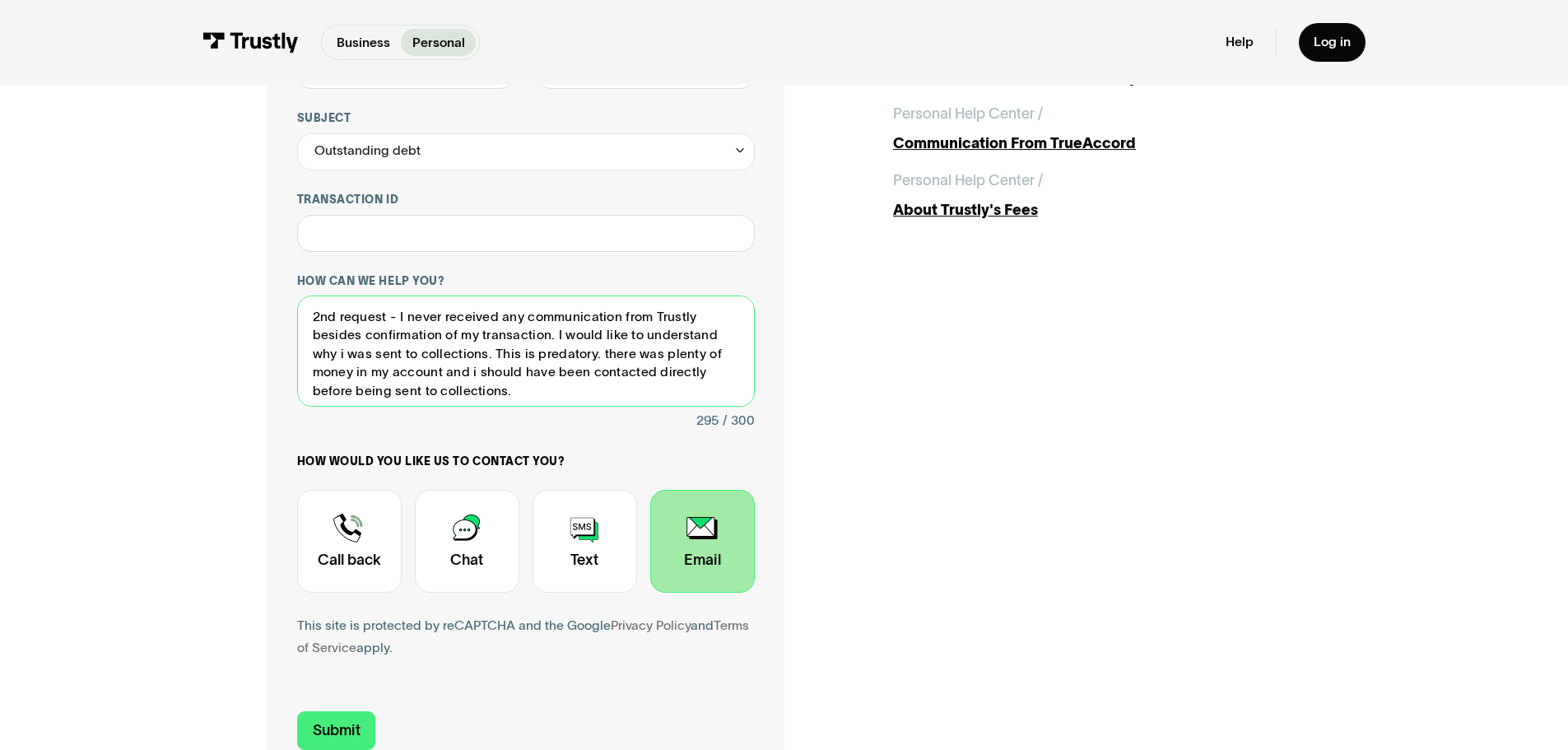 scroll, scrollTop: 576, scrollLeft: 0, axis: vertical 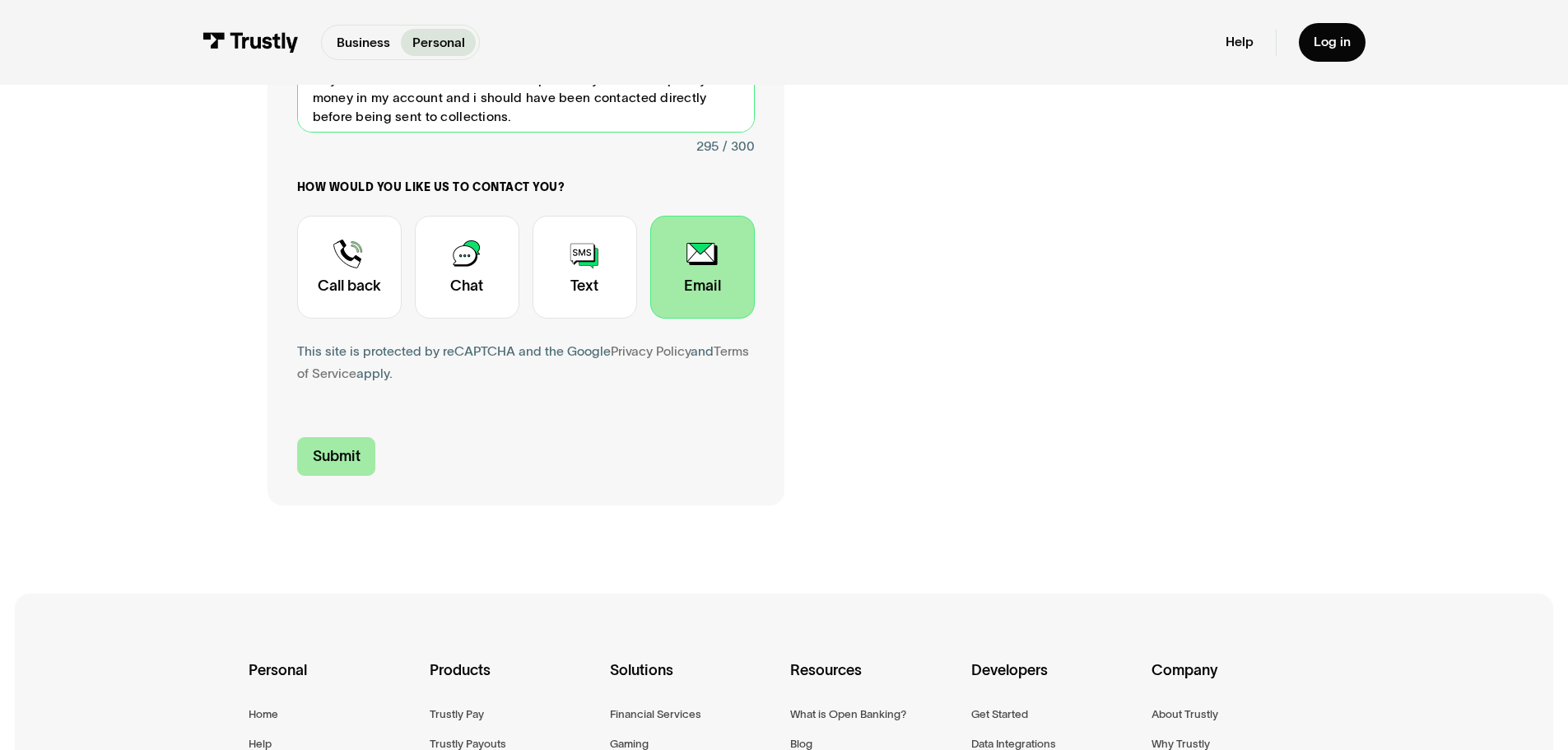 type on "2nd request - I never received any communication from Trustly besides confirmation of my transaction. I would like to understand why i was sent to collections. This is predatory. there was plenty of money in my account and i should have been contacted directly before being sent to collections." 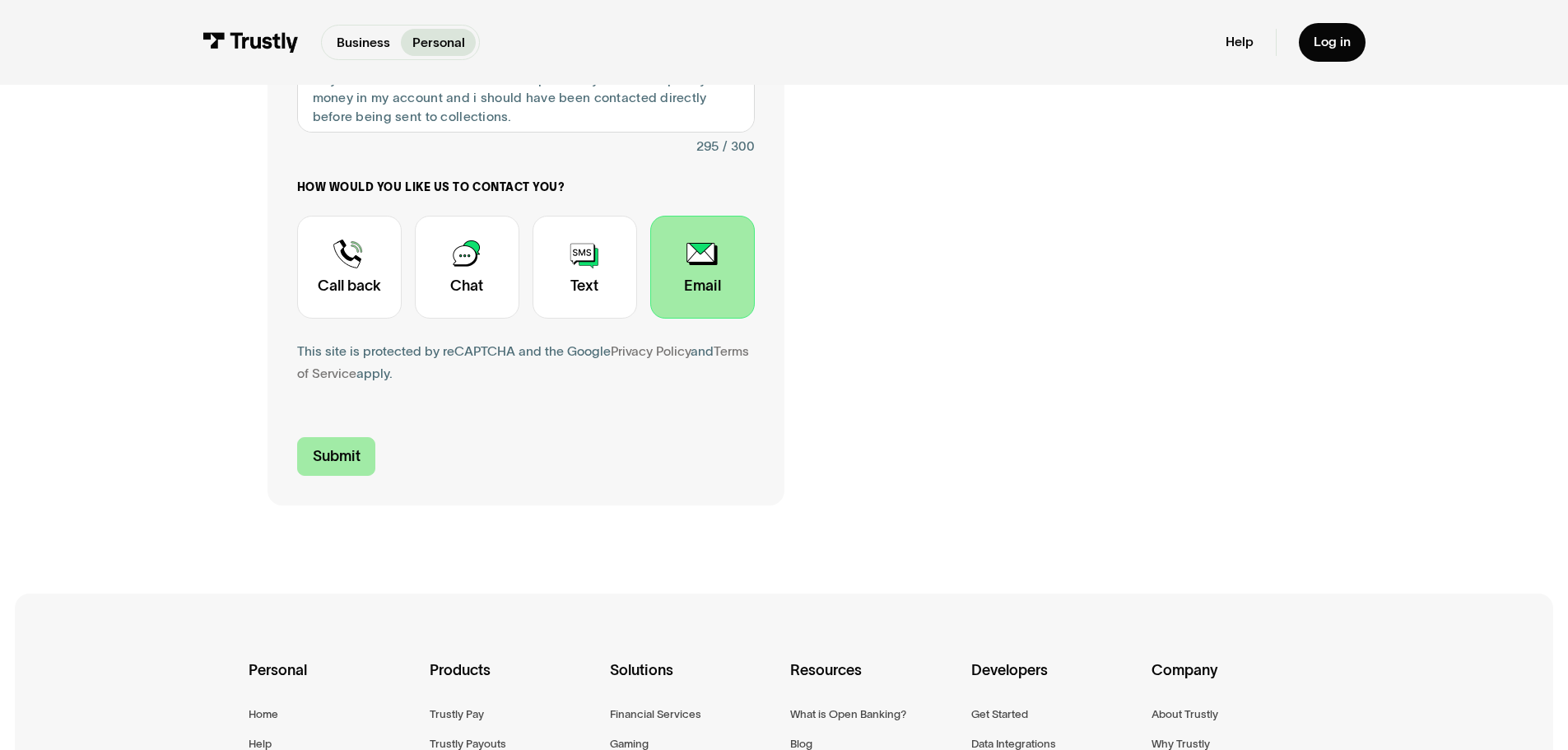 click on "Submit" at bounding box center (337, 456) 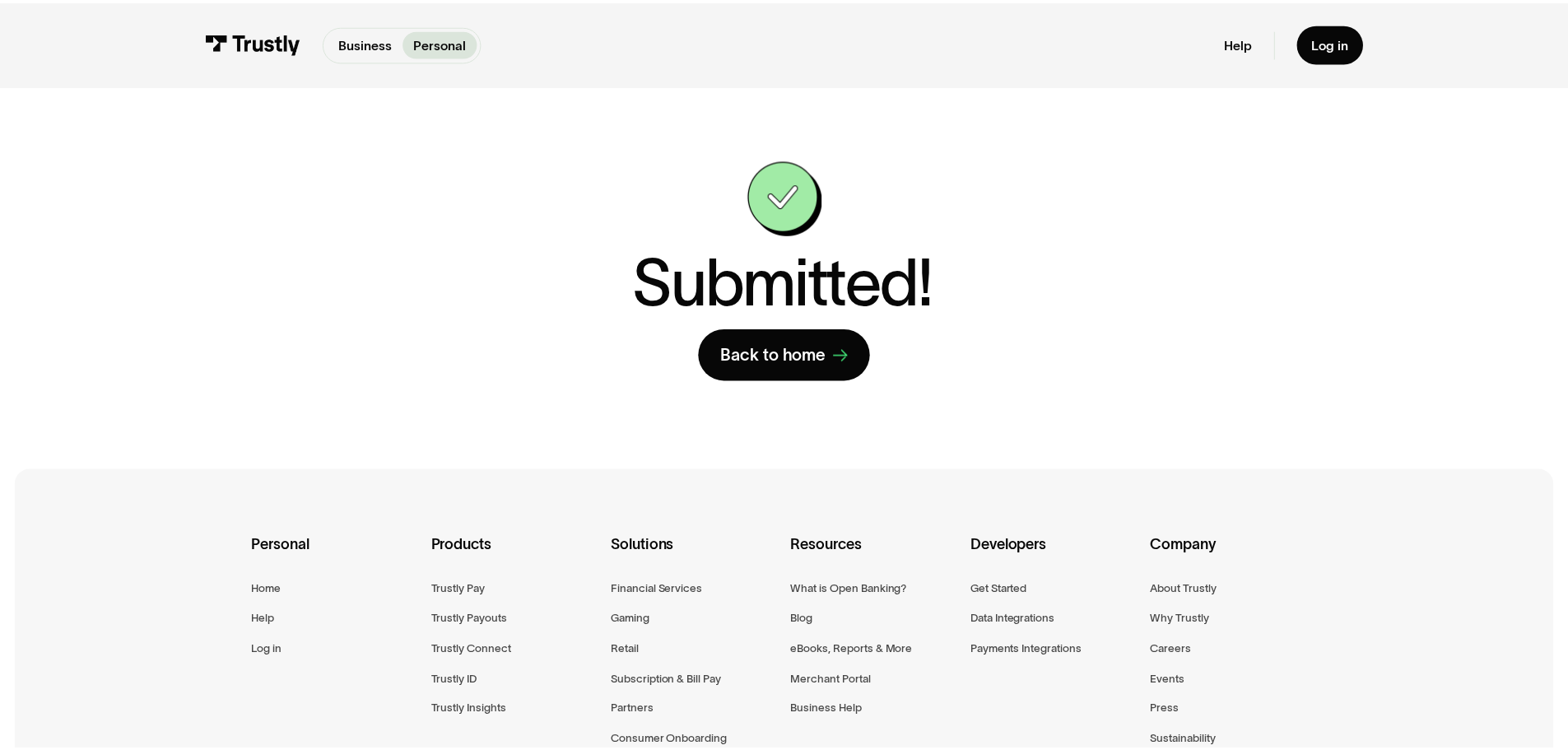 scroll, scrollTop: 0, scrollLeft: 0, axis: both 